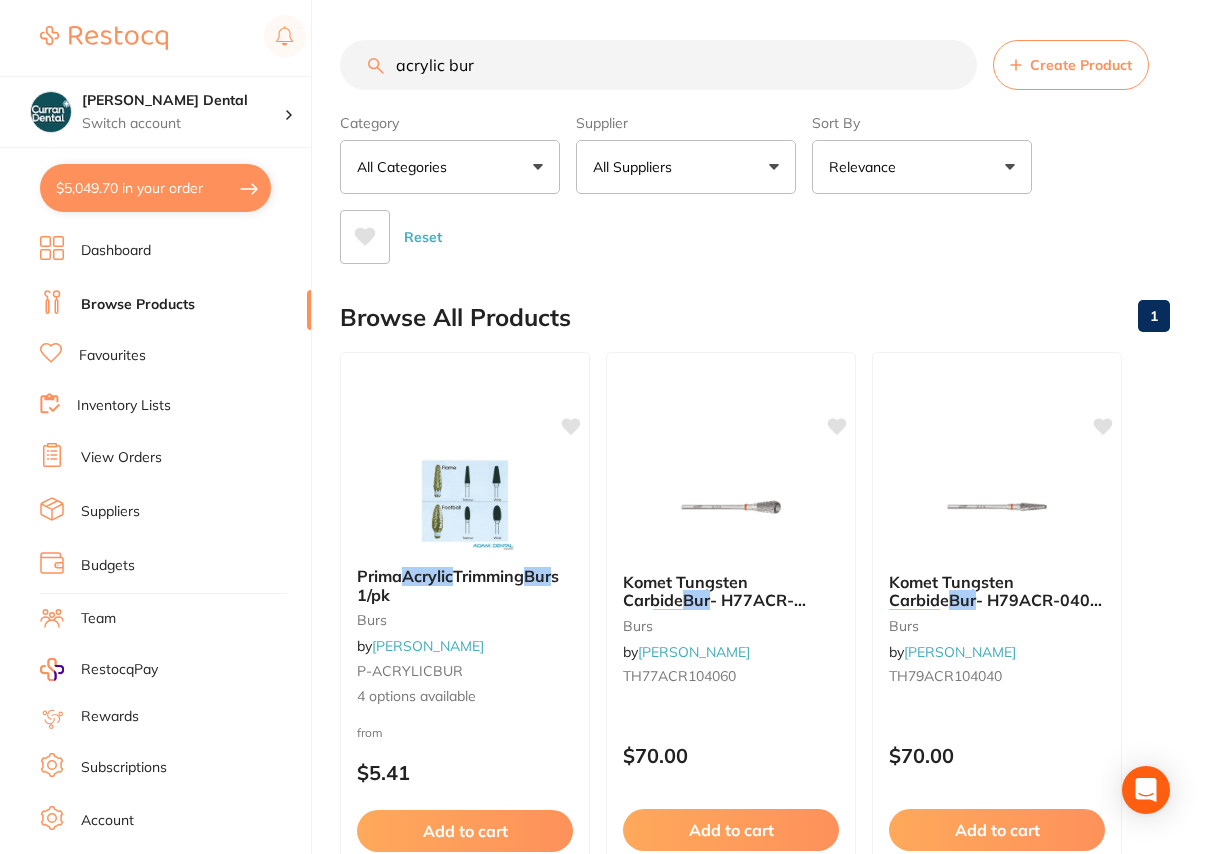 scroll, scrollTop: 1181, scrollLeft: 0, axis: vertical 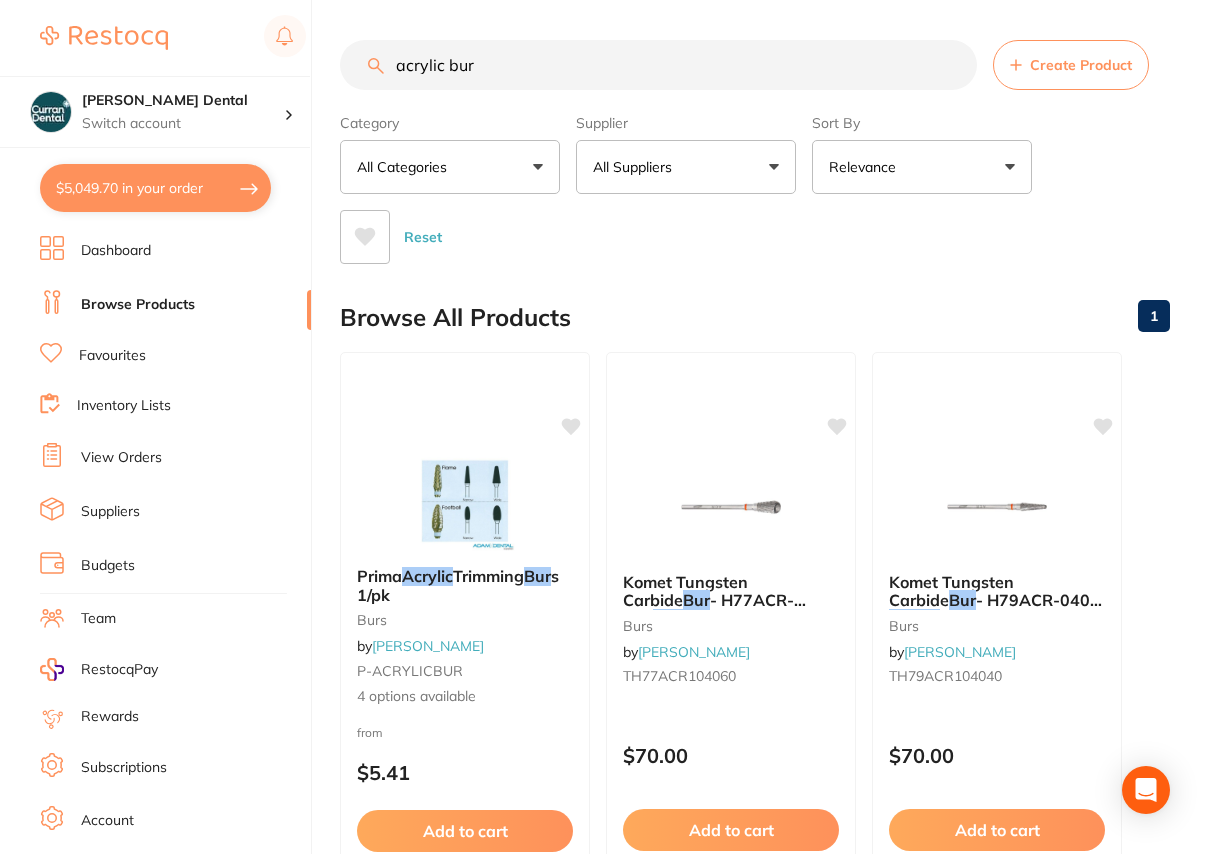 drag, startPoint x: 517, startPoint y: 66, endPoint x: 355, endPoint y: 76, distance: 162.30835 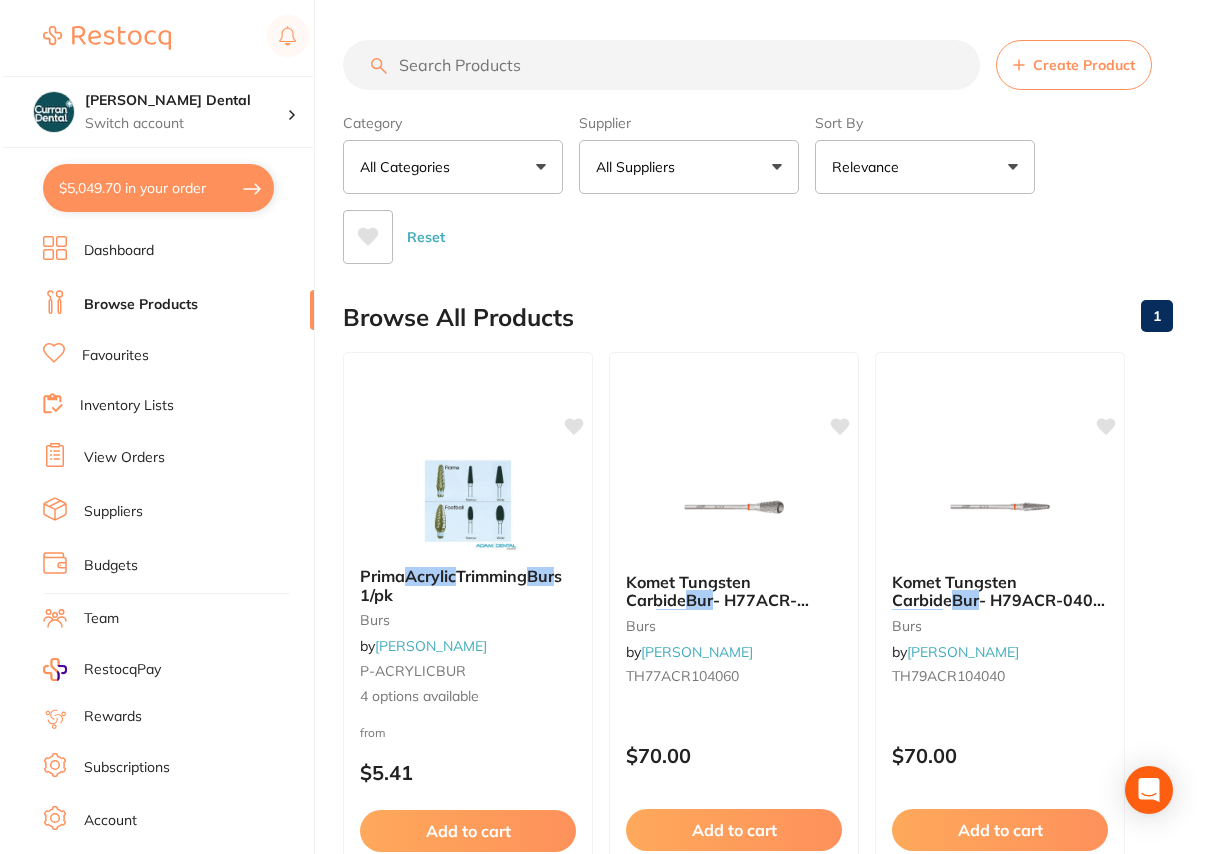 scroll, scrollTop: 0, scrollLeft: 0, axis: both 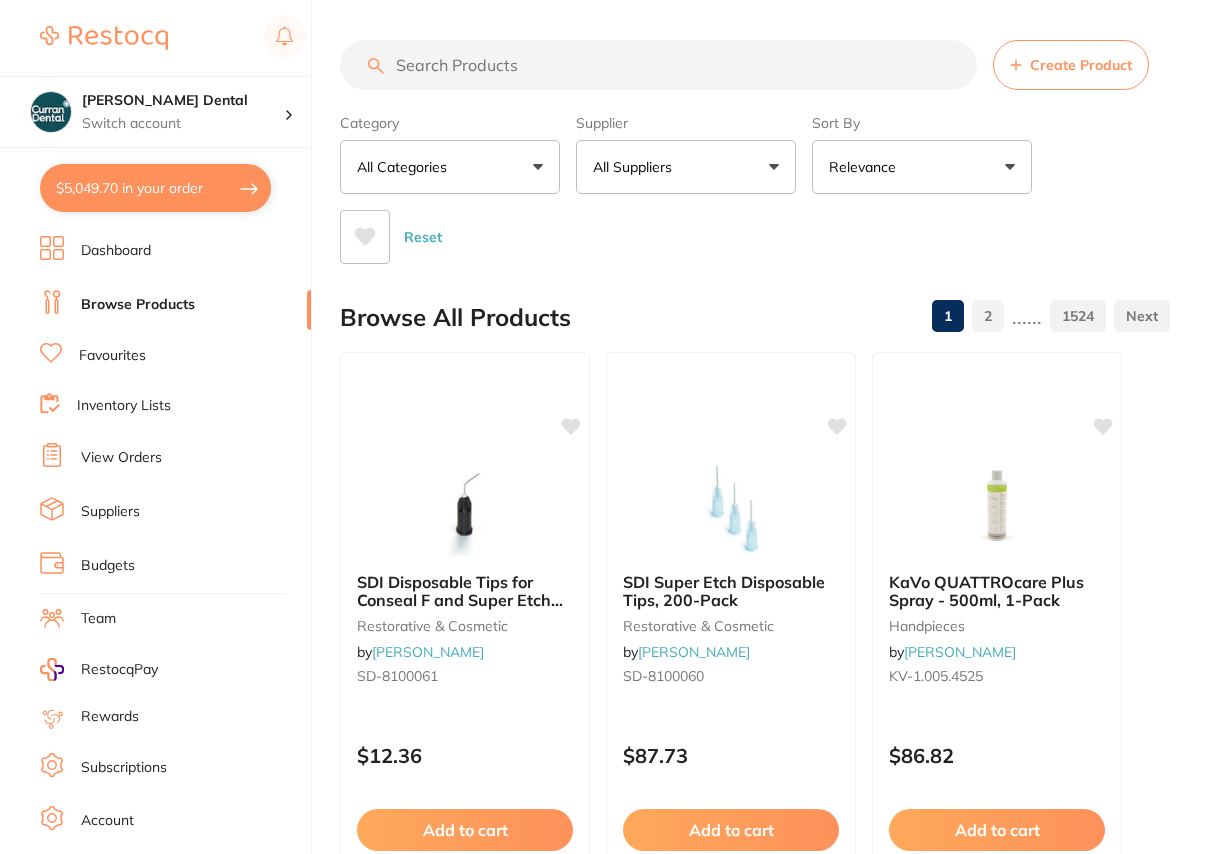 click at bounding box center [658, 65] 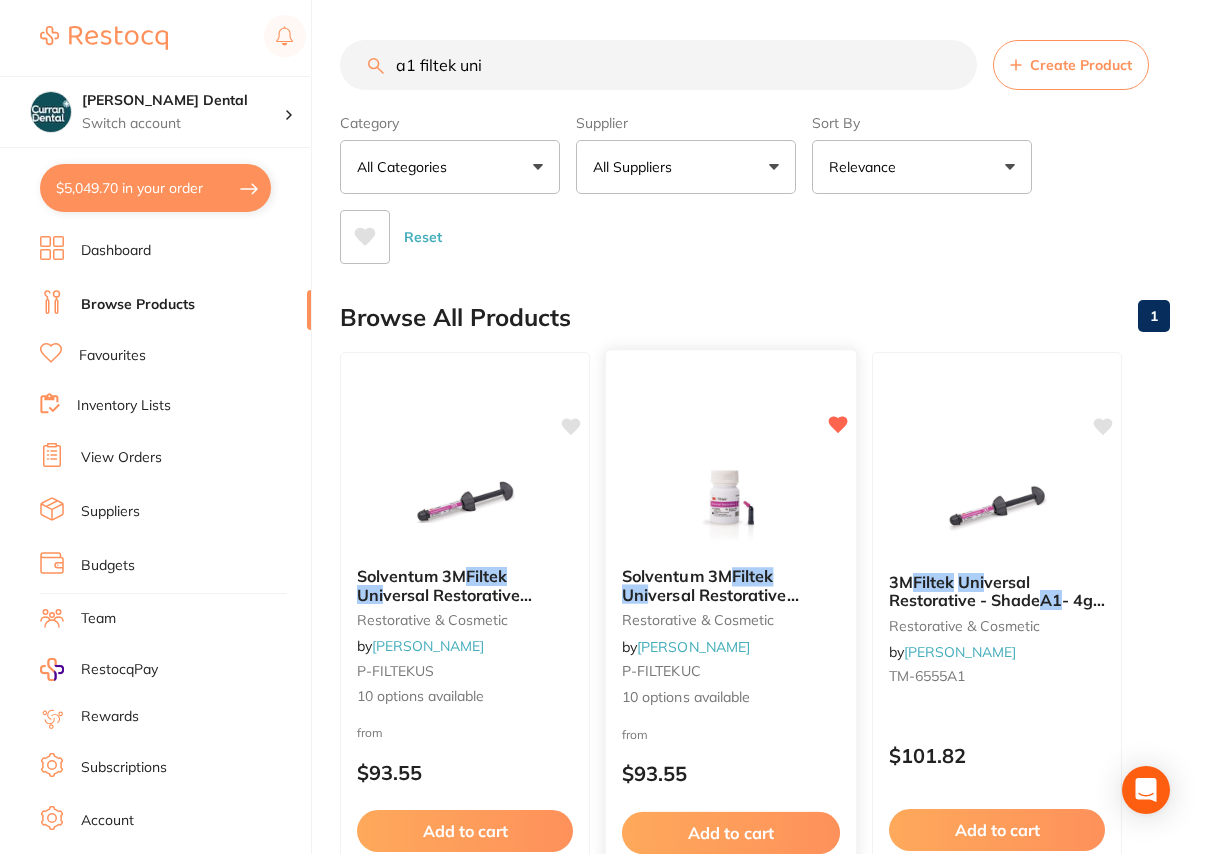 type on "a1 filtek uni" 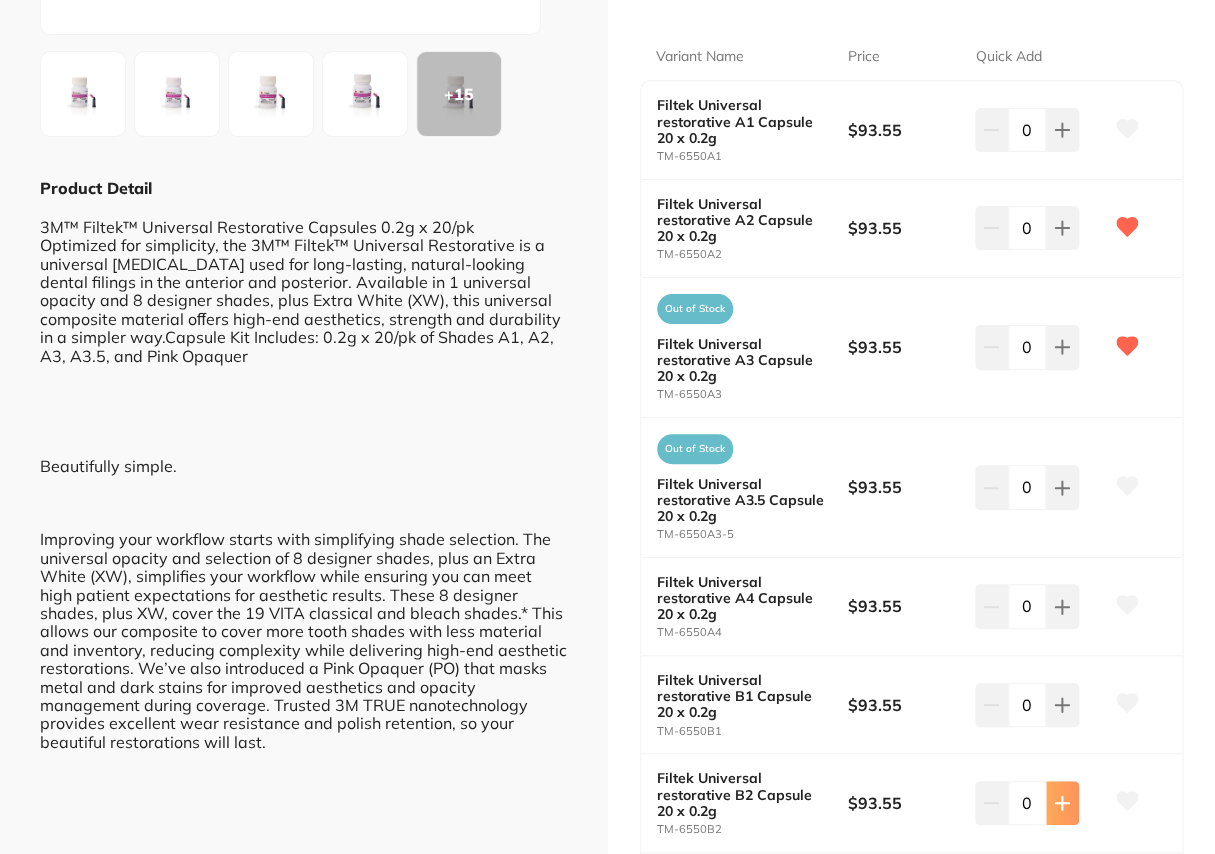 scroll, scrollTop: 363, scrollLeft: 0, axis: vertical 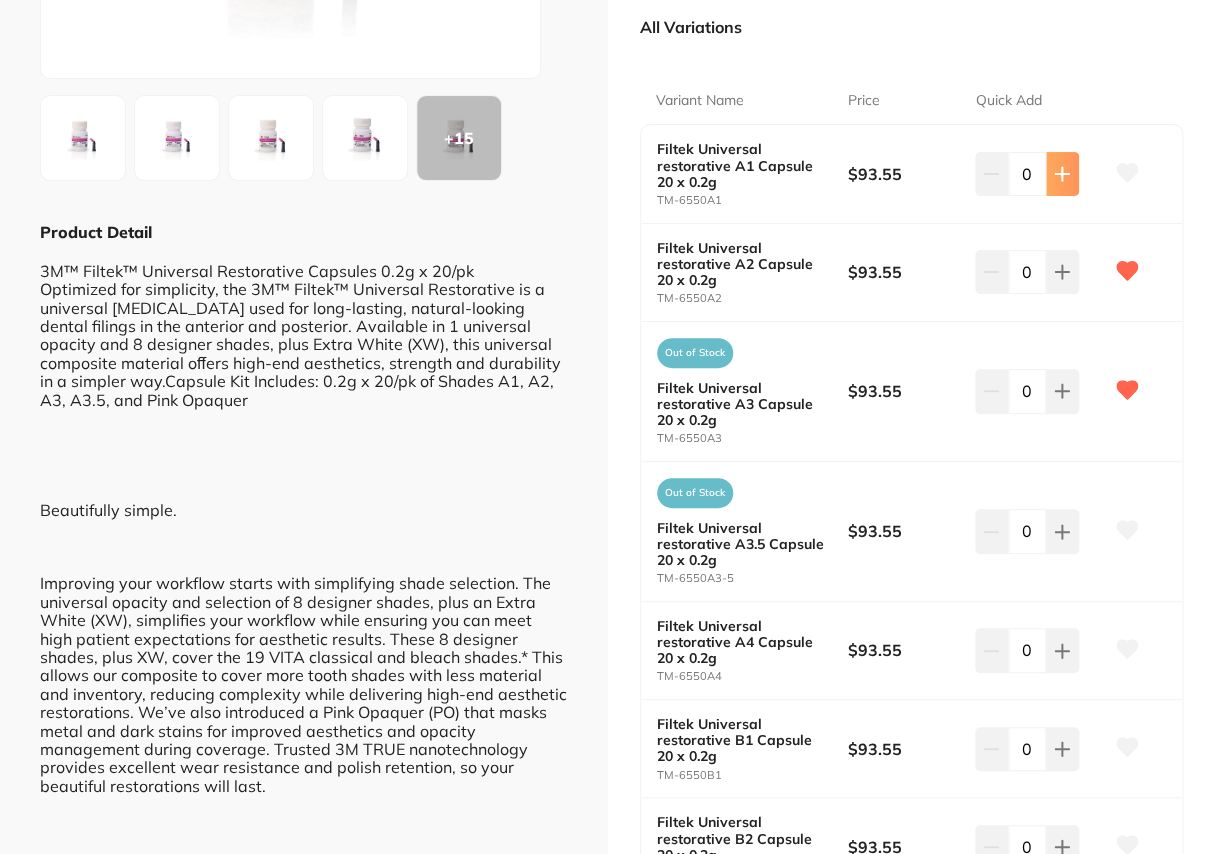 click 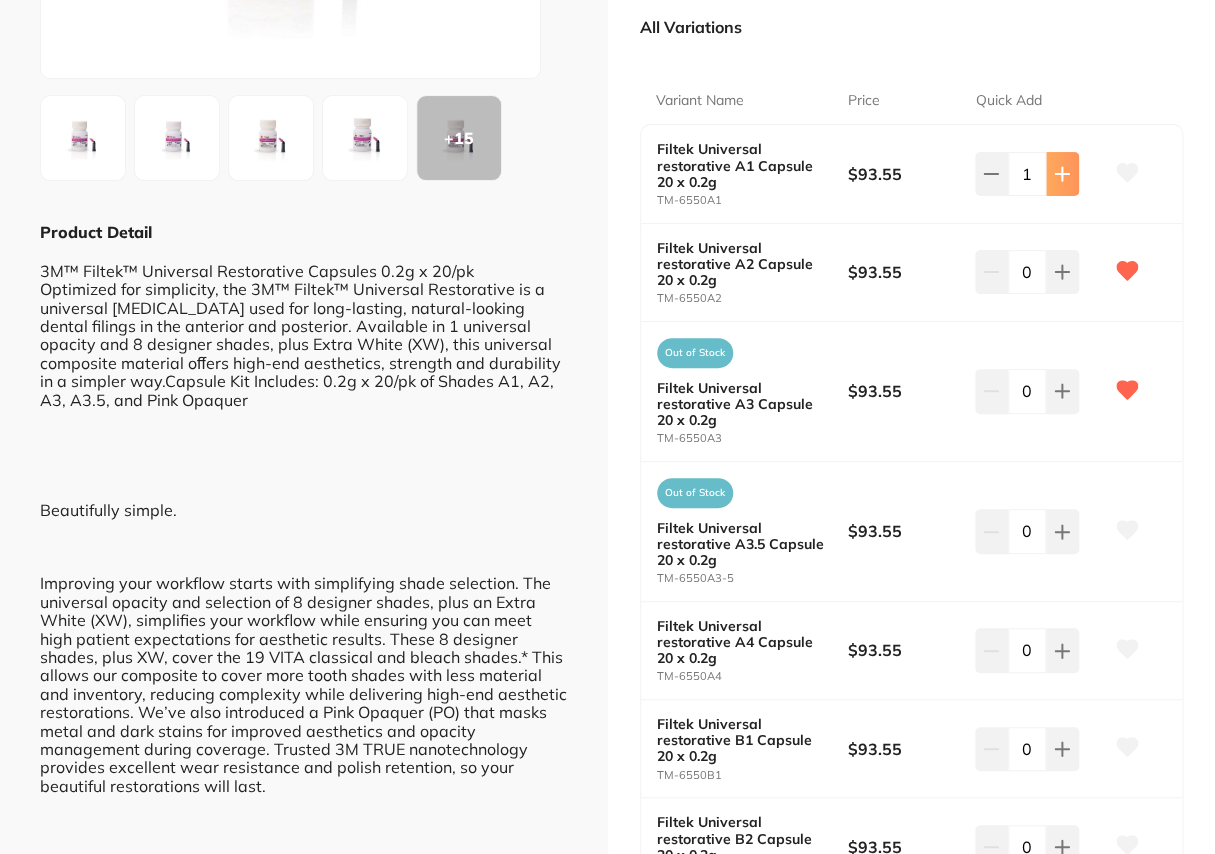click 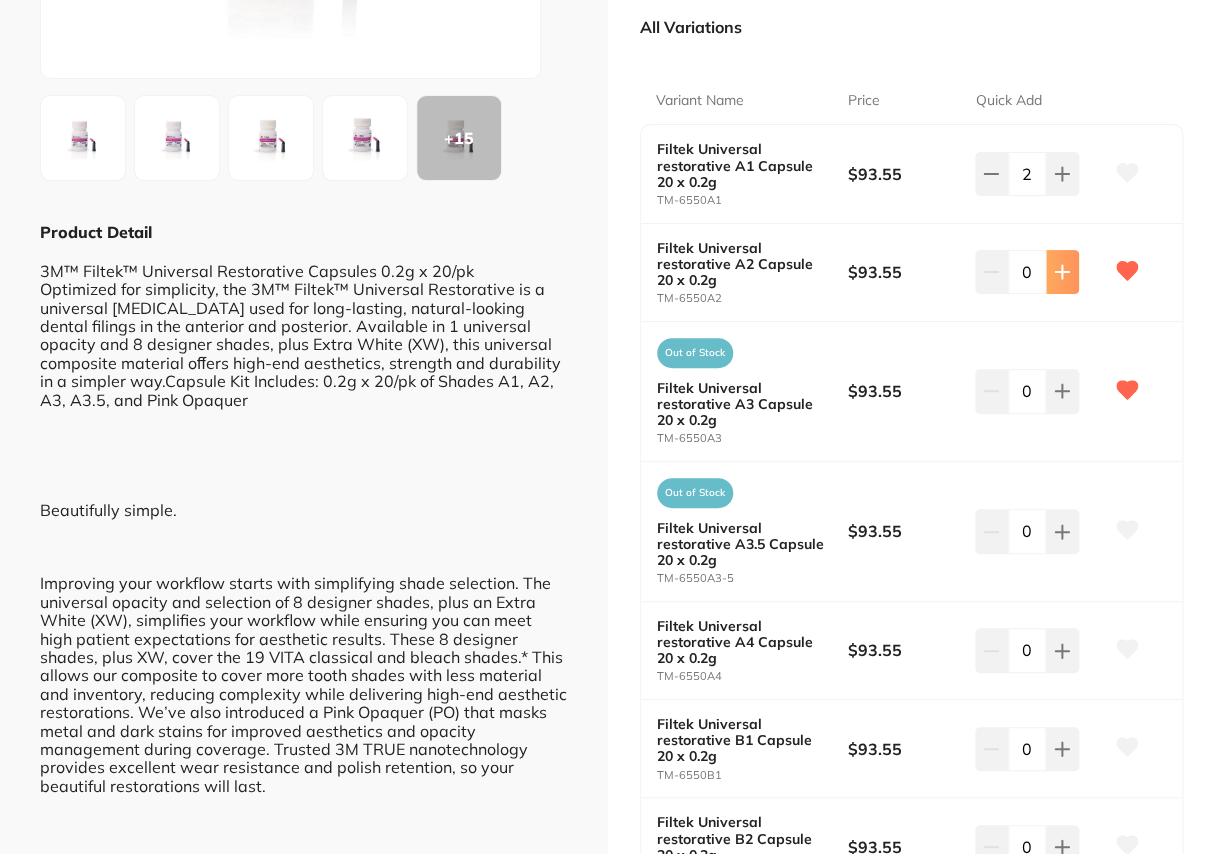 click 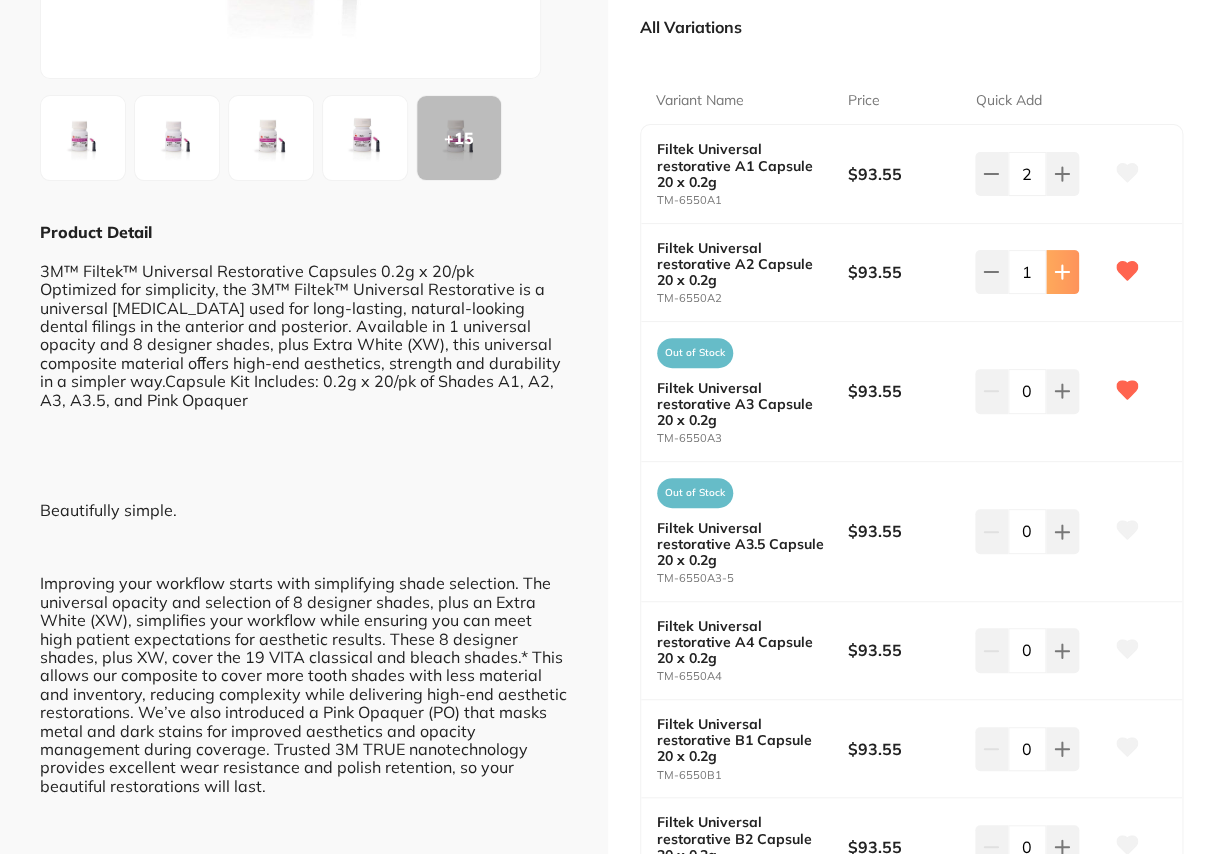 click 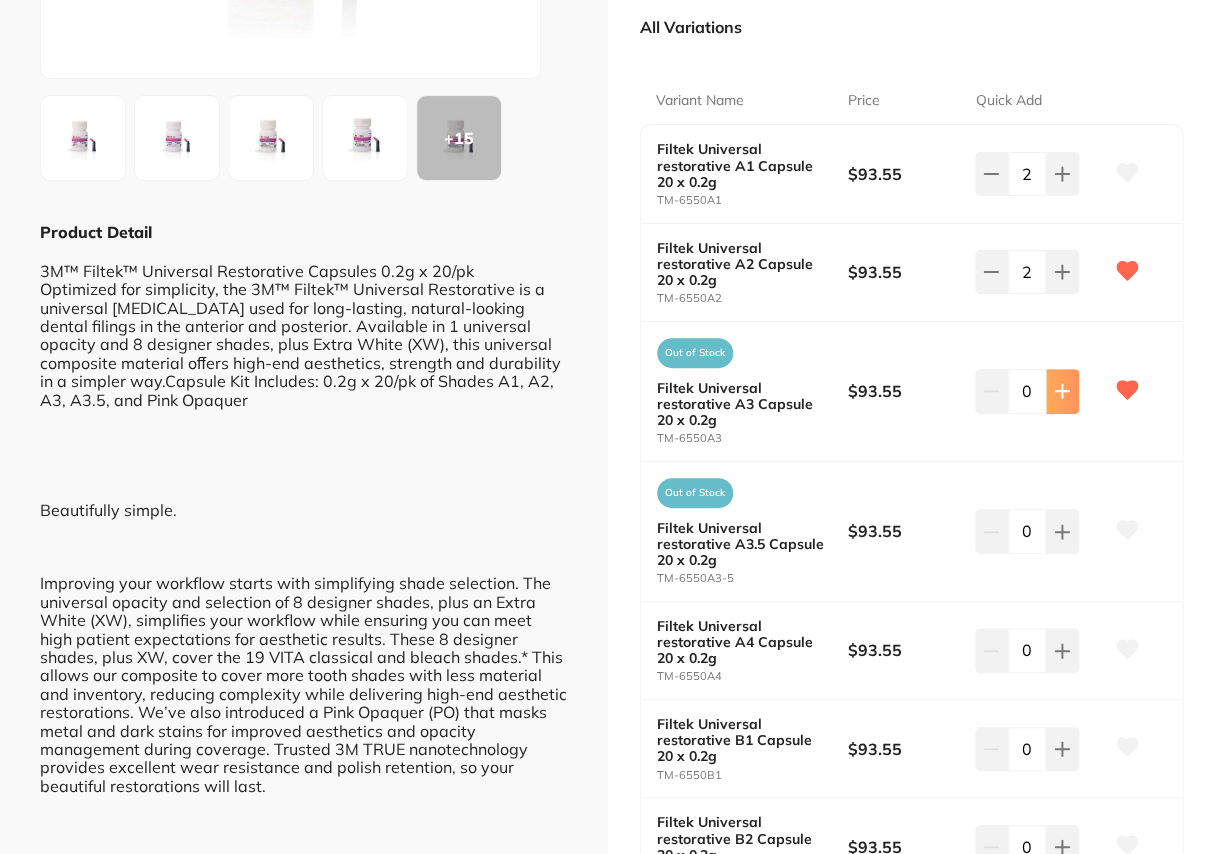 click 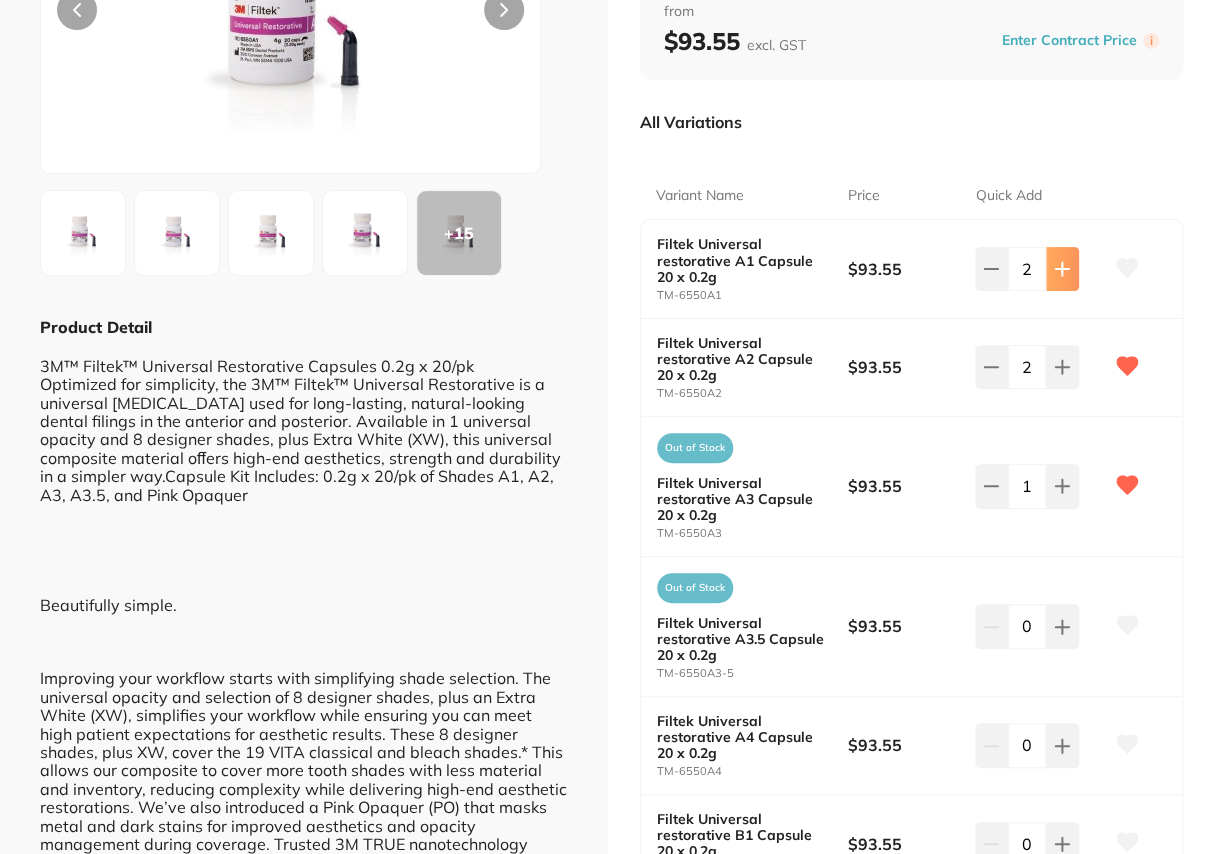 scroll, scrollTop: 272, scrollLeft: 0, axis: vertical 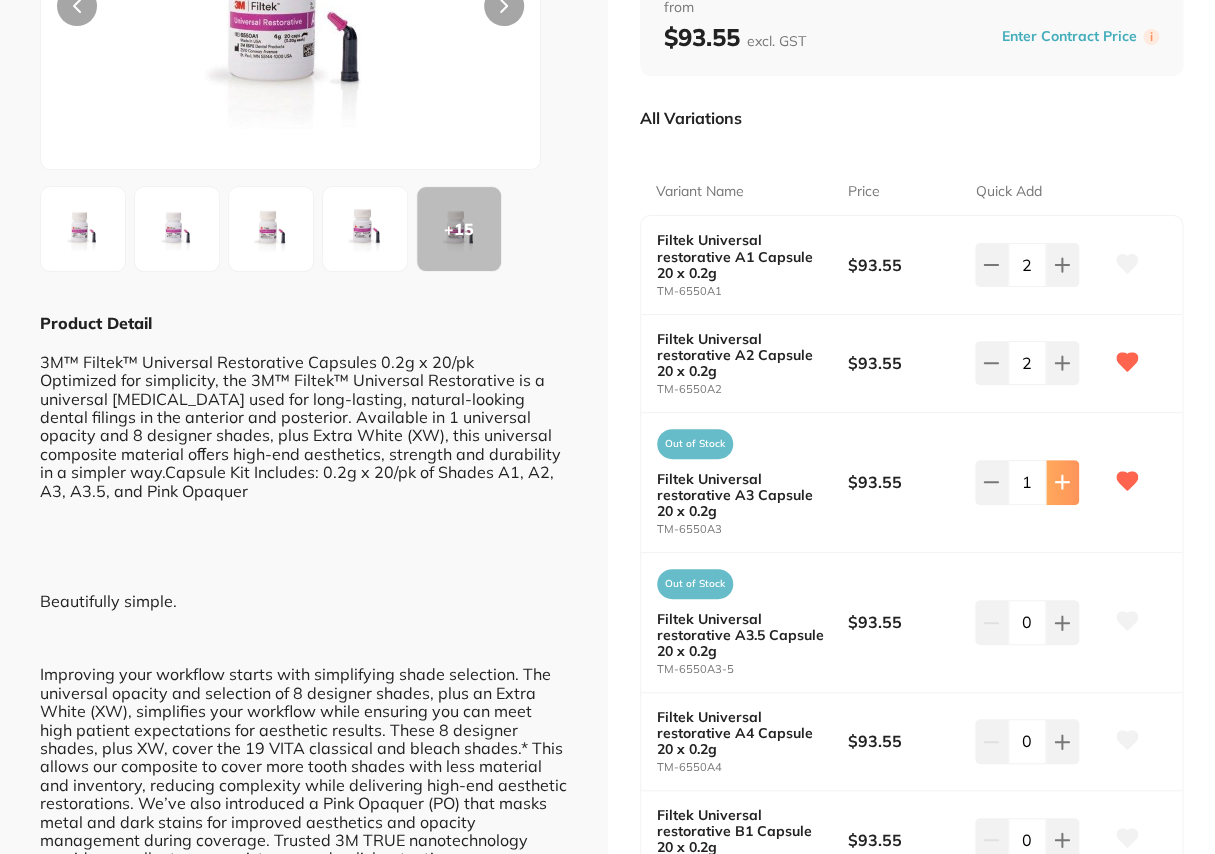 click 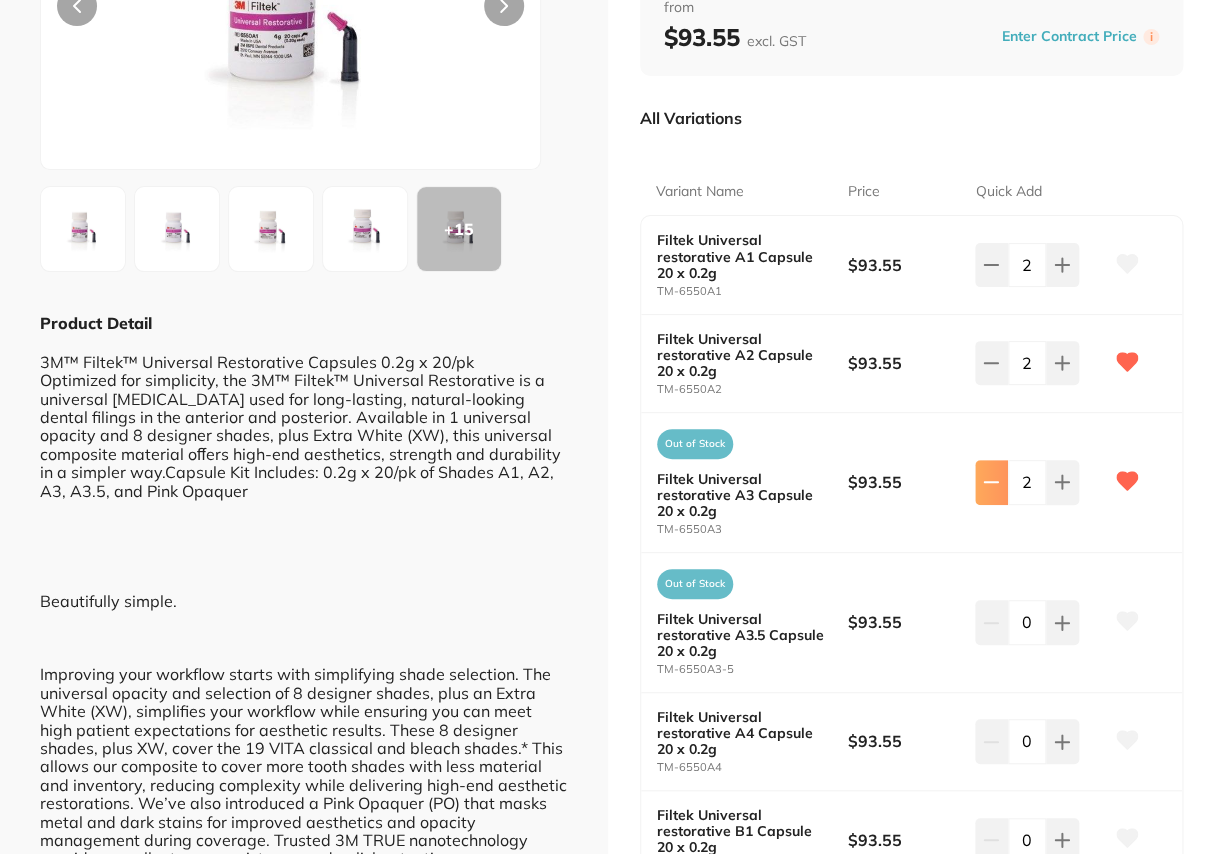 click 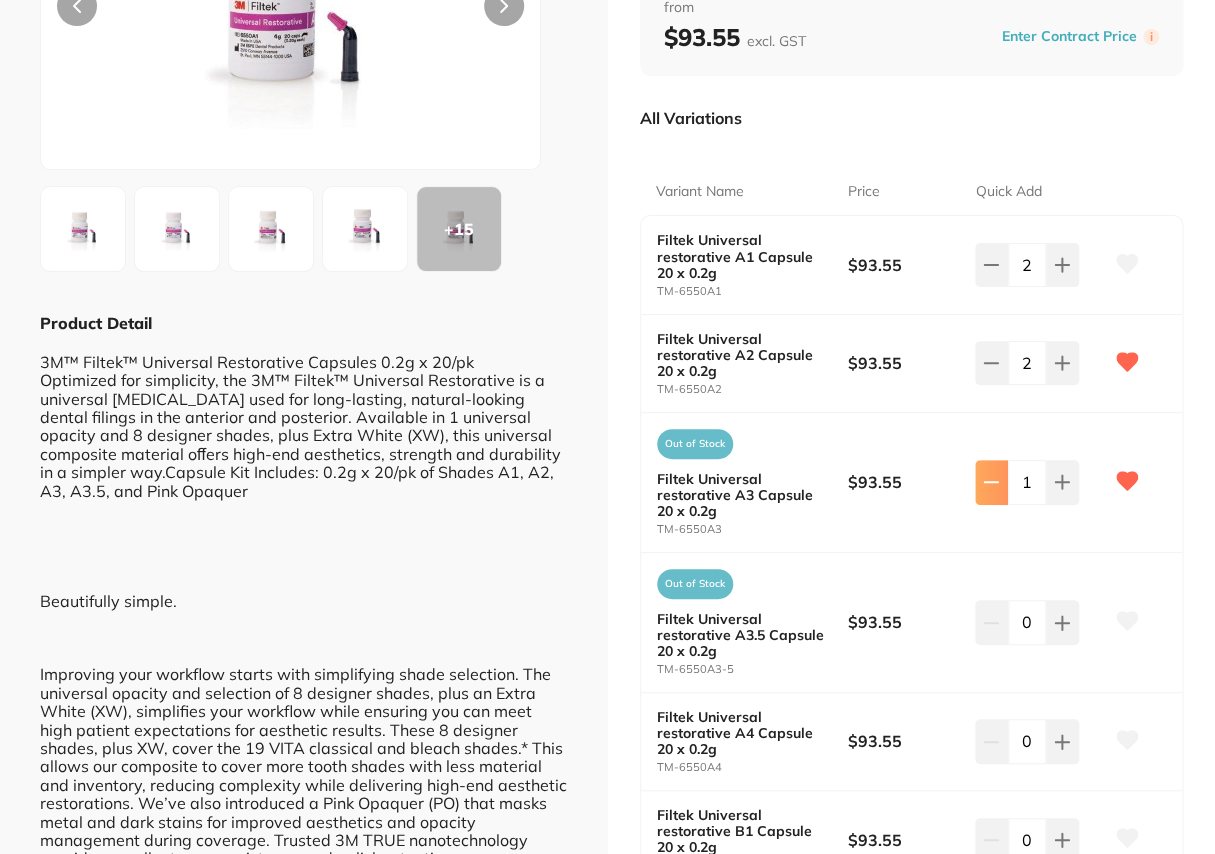 click 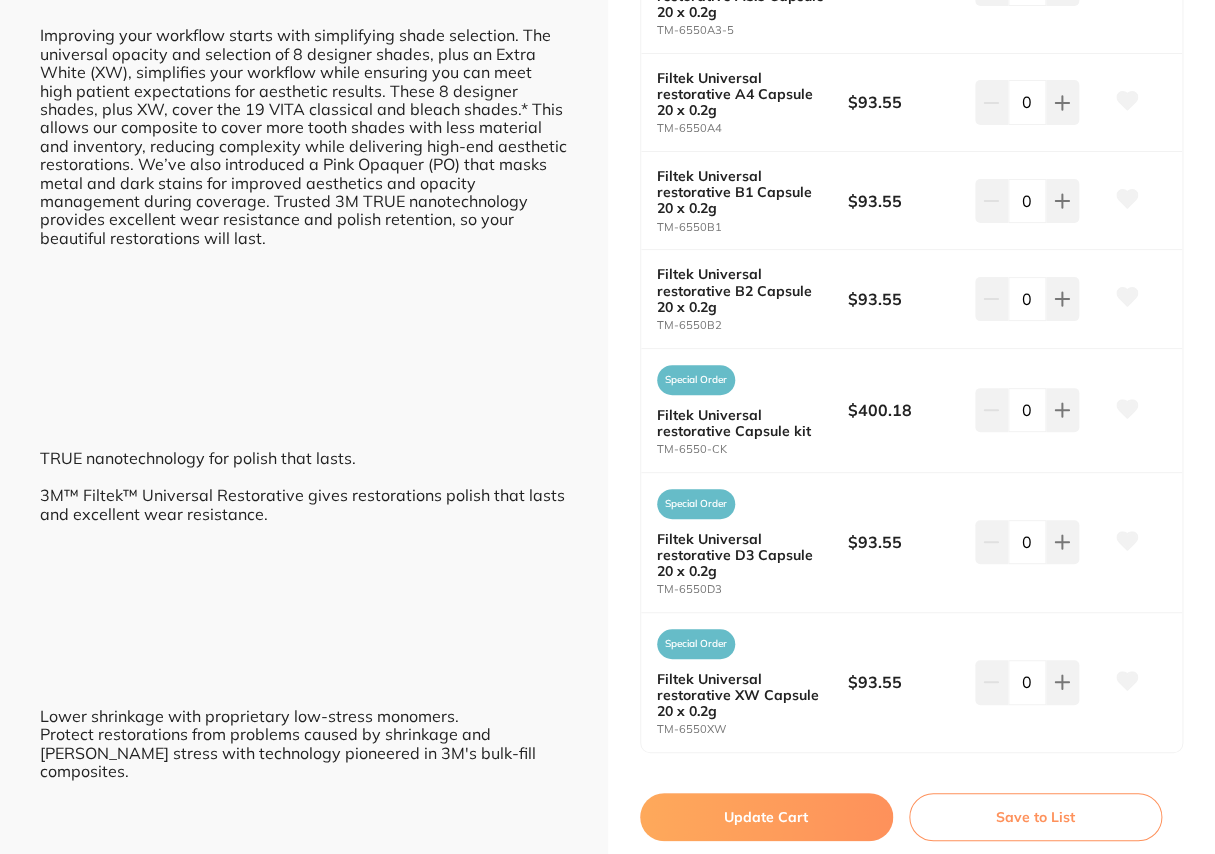 scroll, scrollTop: 1090, scrollLeft: 0, axis: vertical 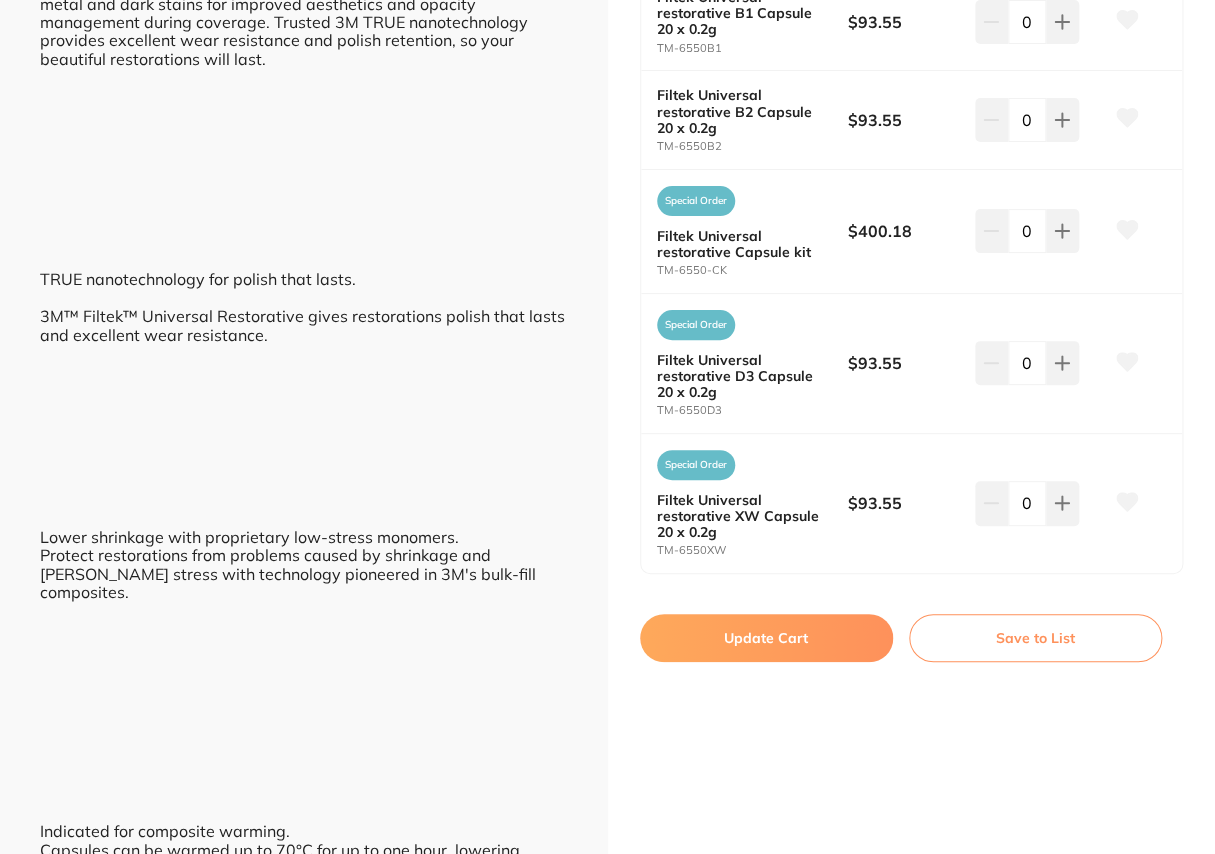 click on "Update Cart" at bounding box center [766, 638] 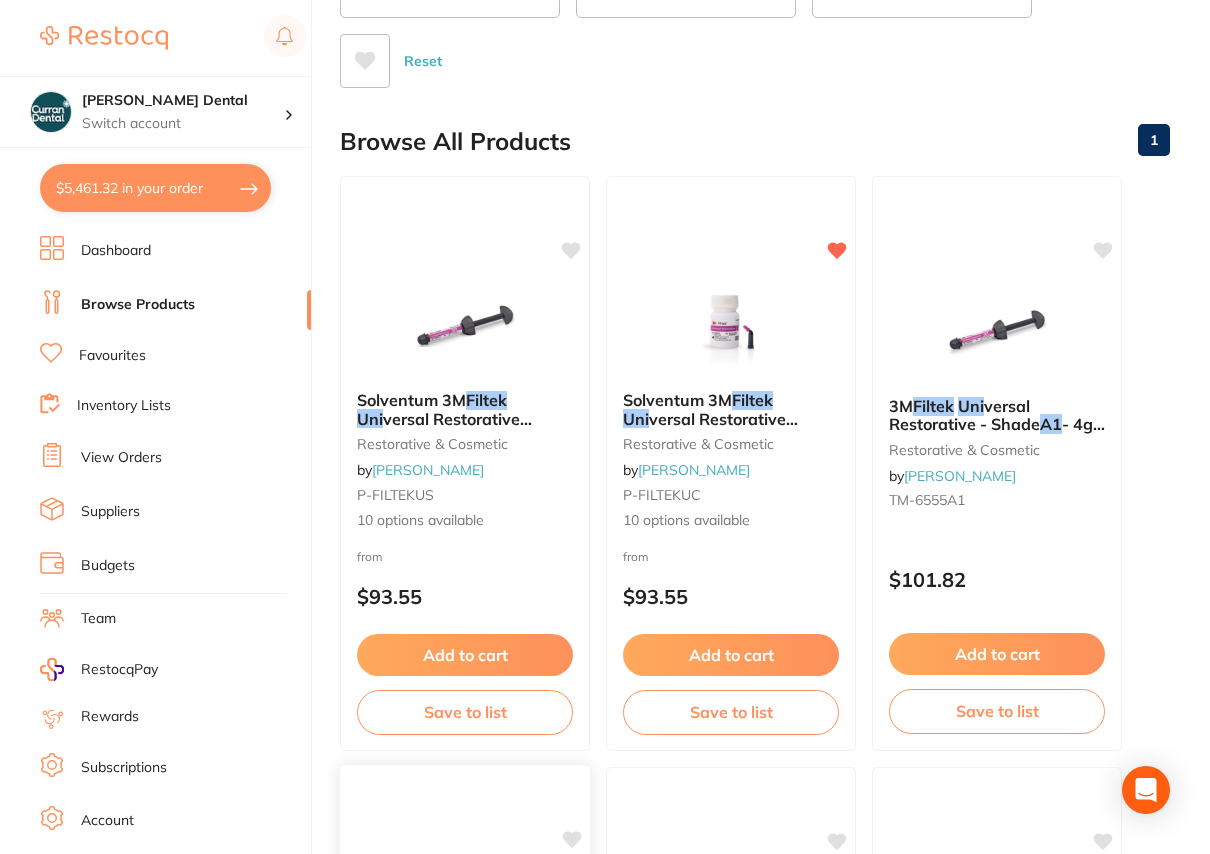 scroll, scrollTop: 0, scrollLeft: 0, axis: both 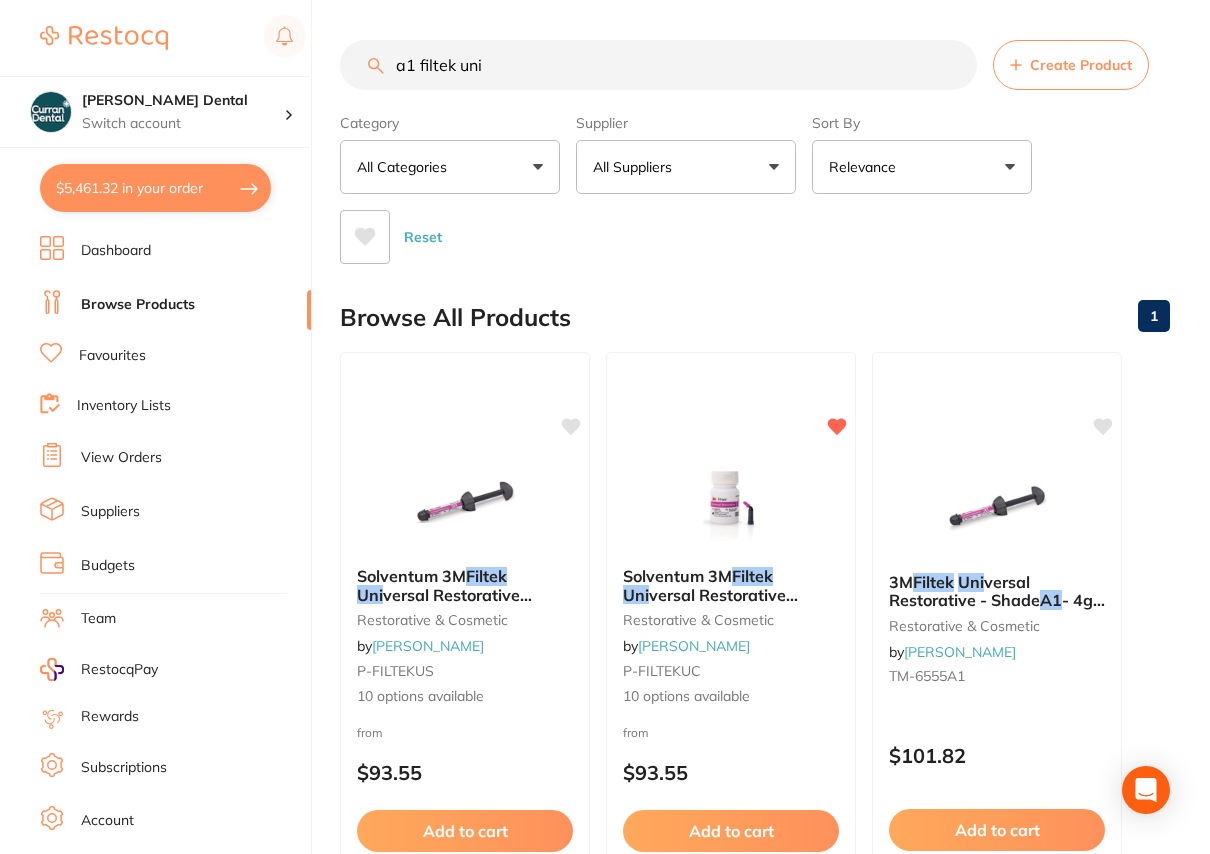 click on "a1 filtek uni" at bounding box center [658, 65] 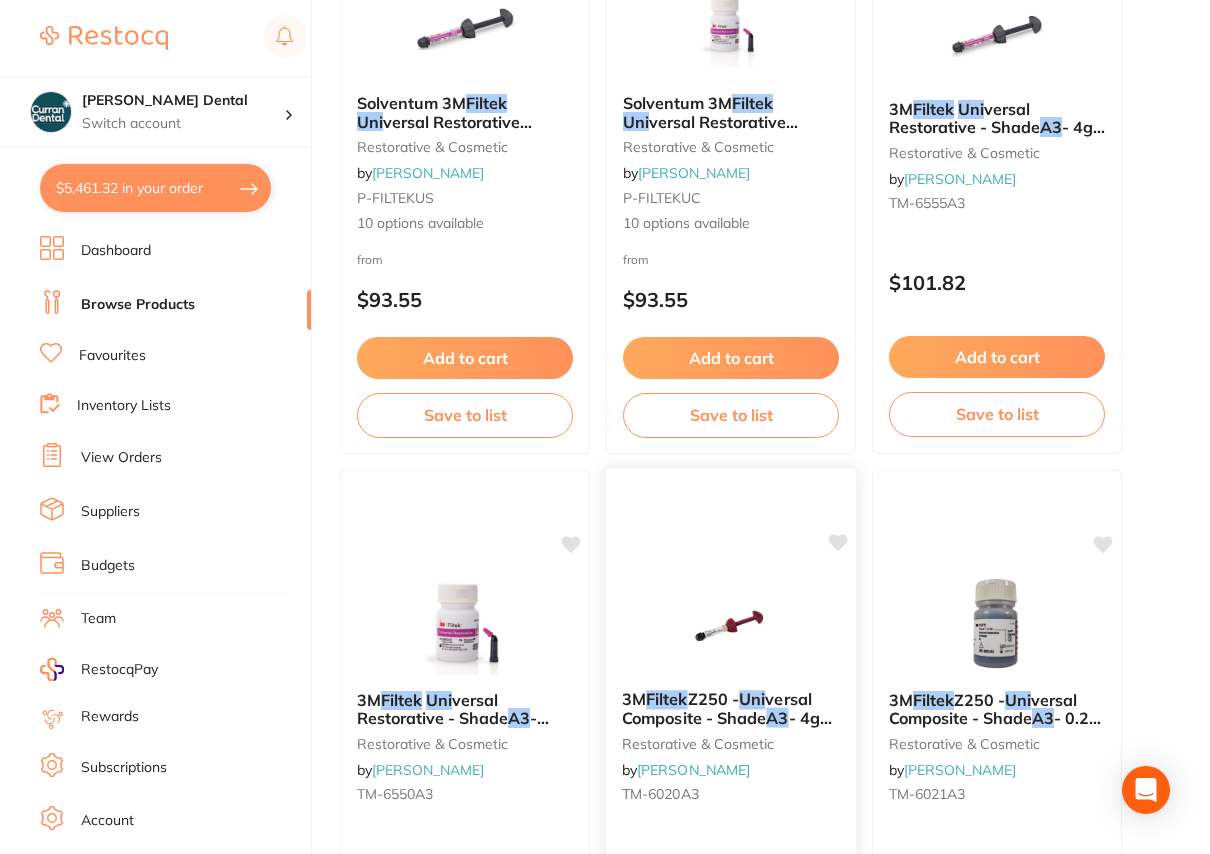 scroll, scrollTop: 727, scrollLeft: 0, axis: vertical 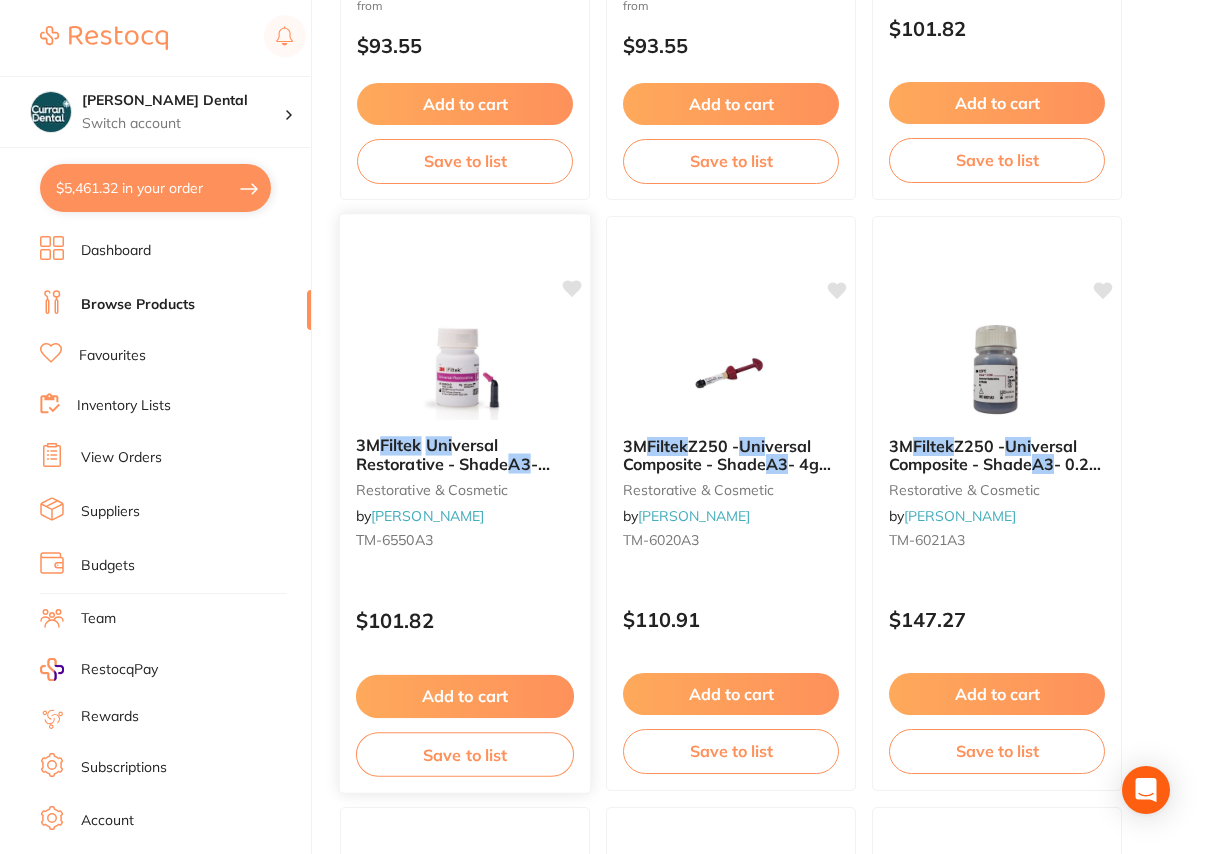 type on "a3 filtek uni" 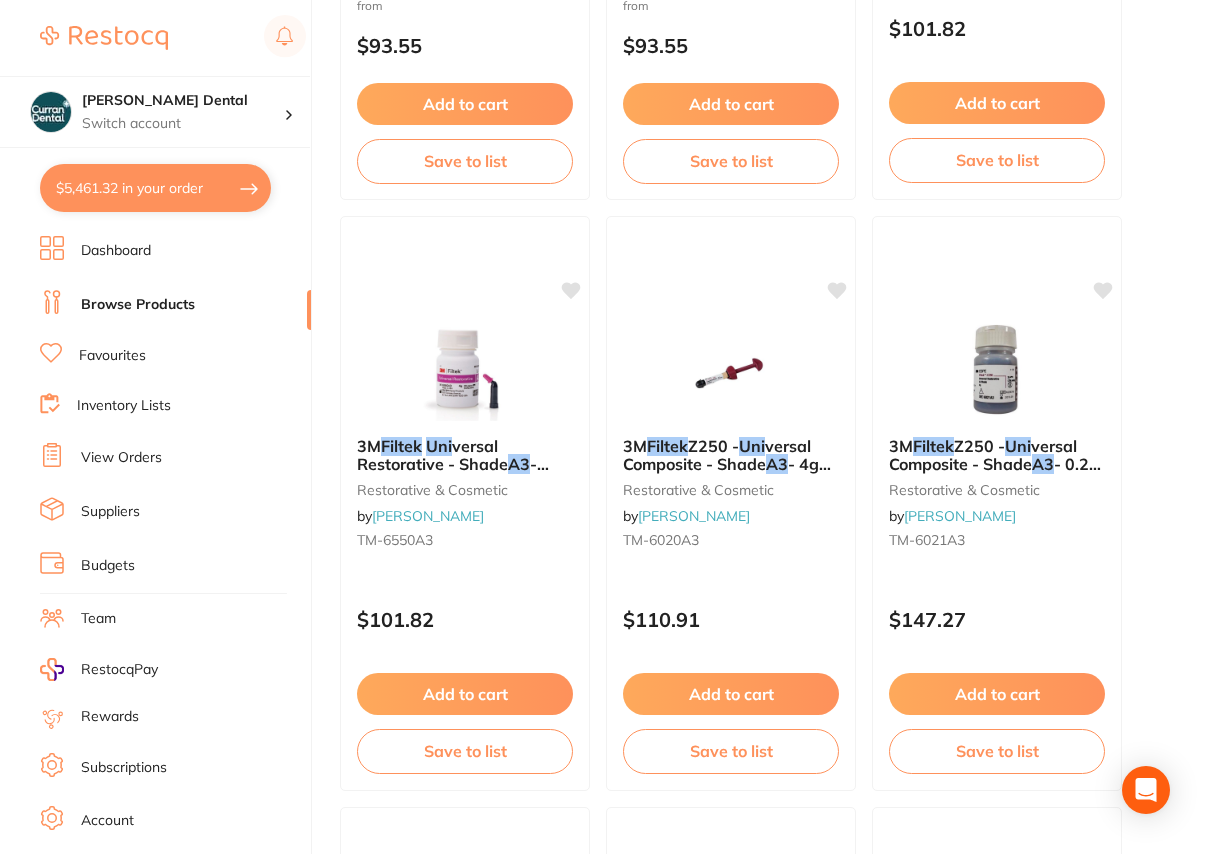 drag, startPoint x: 468, startPoint y: 461, endPoint x: 444, endPoint y: 456, distance: 24.5153 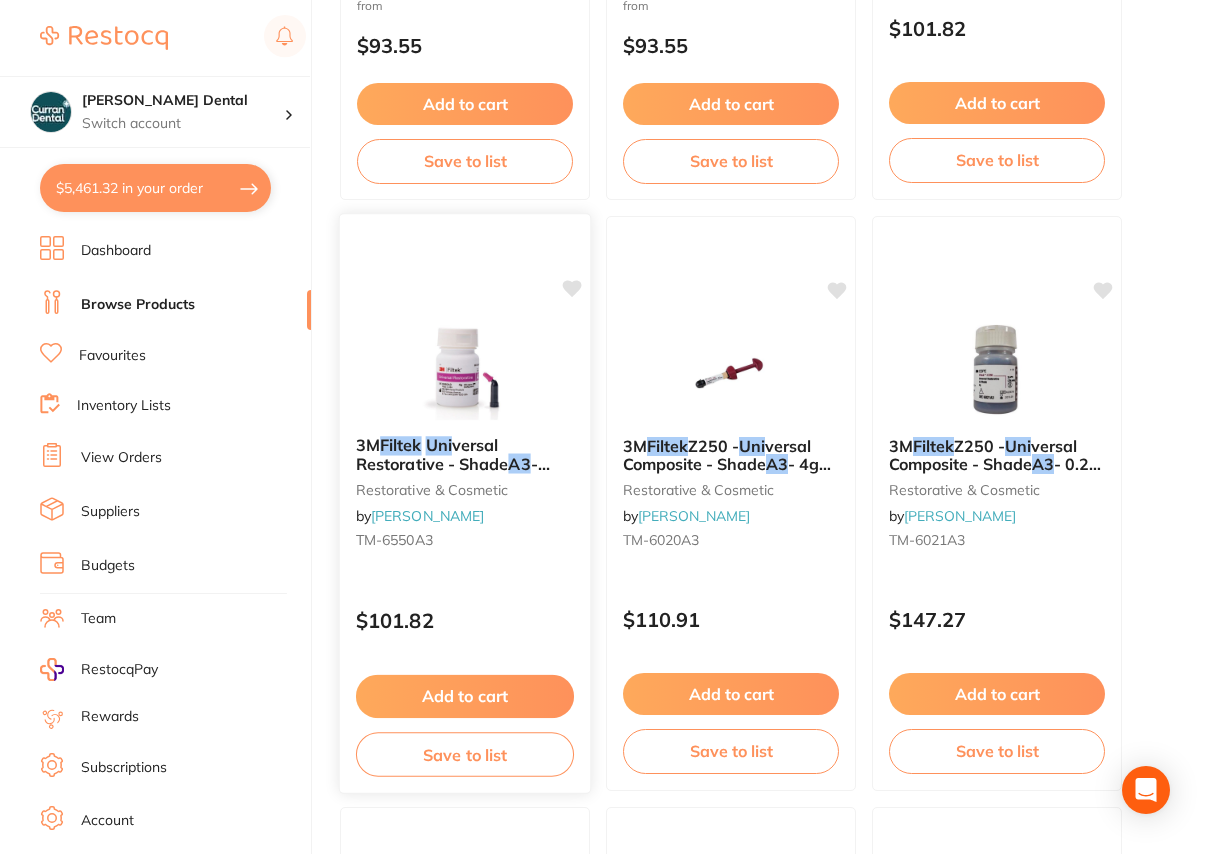 click on "versal Restorative - Shade" at bounding box center (432, 454) 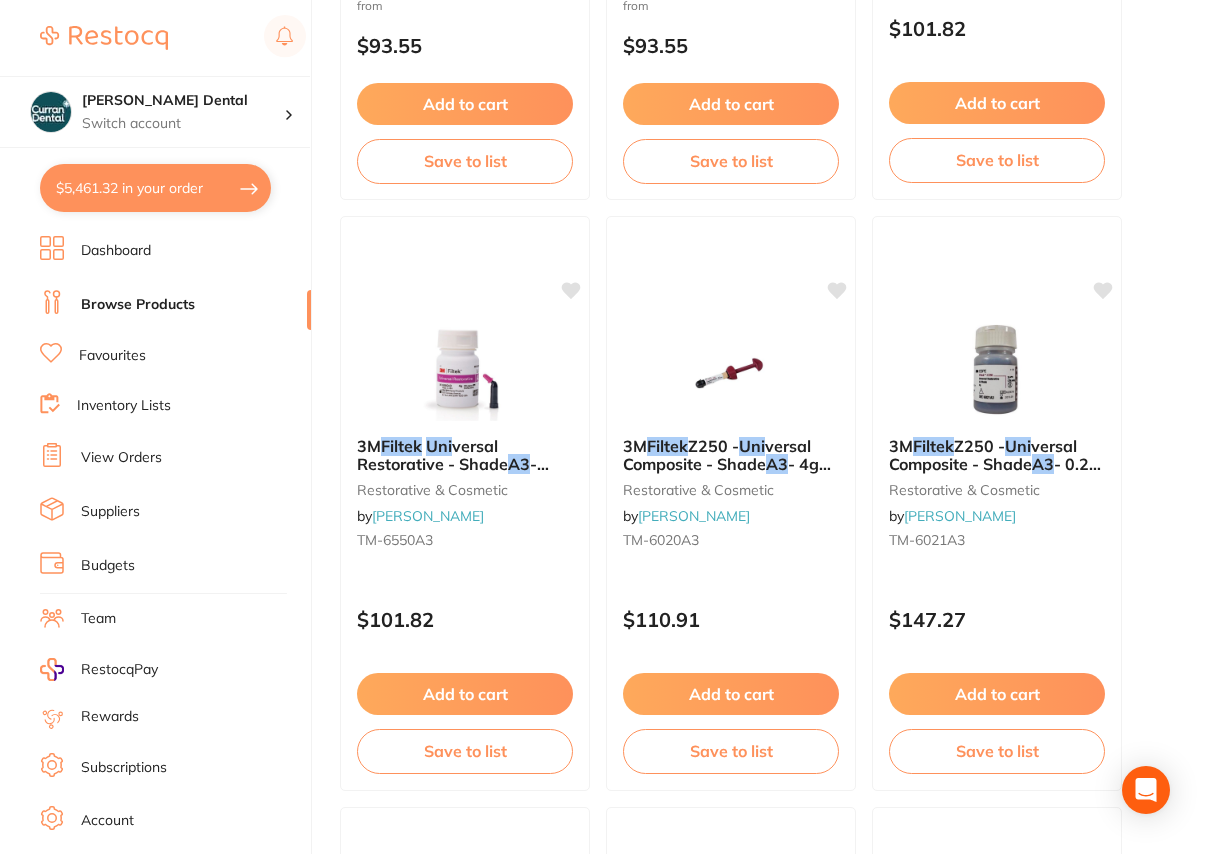 click at bounding box center (605, 427) 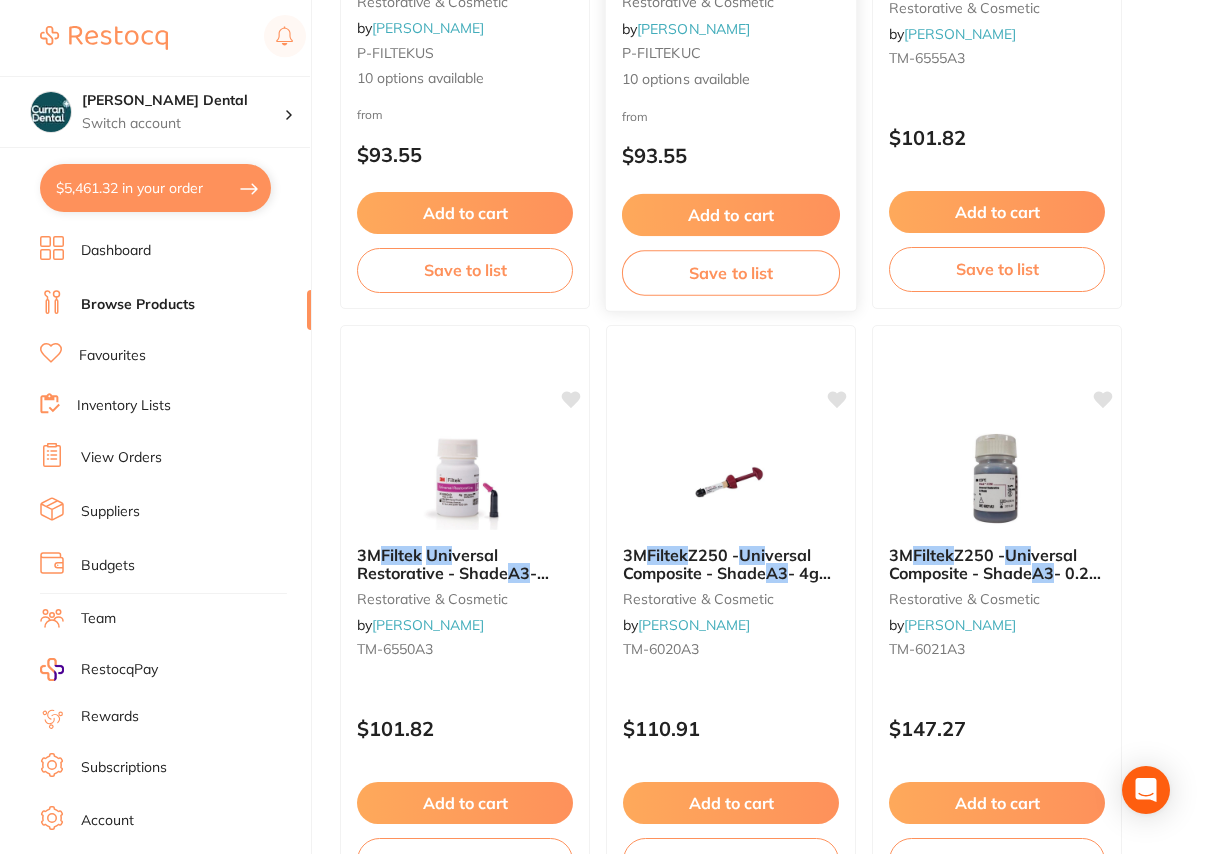 scroll, scrollTop: 636, scrollLeft: 0, axis: vertical 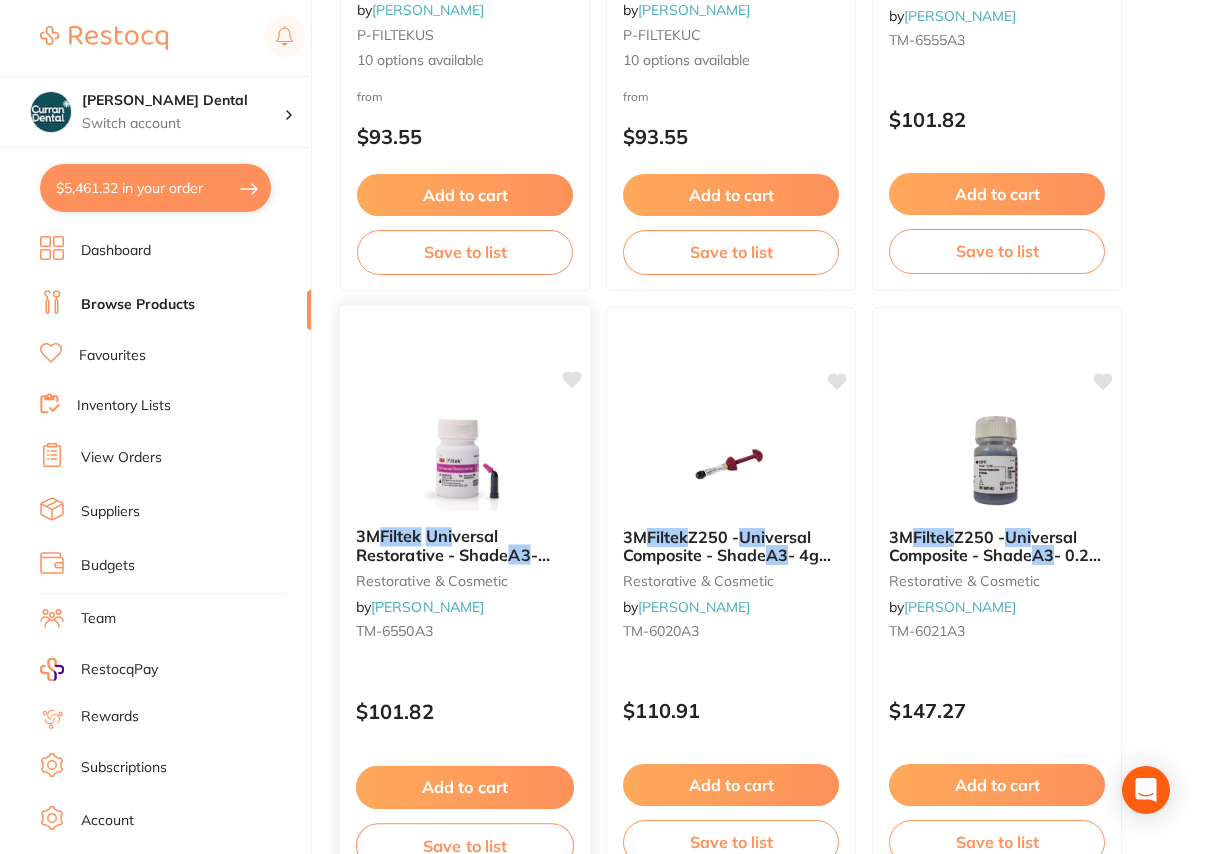 click on "3M  Filtek   Uni versal Restorative - Shade  A3  - 0.2g Capsule, 20-Pack   restorative & cosmetic by  [PERSON_NAME] [PERSON_NAME]-6550A3" at bounding box center (465, 587) 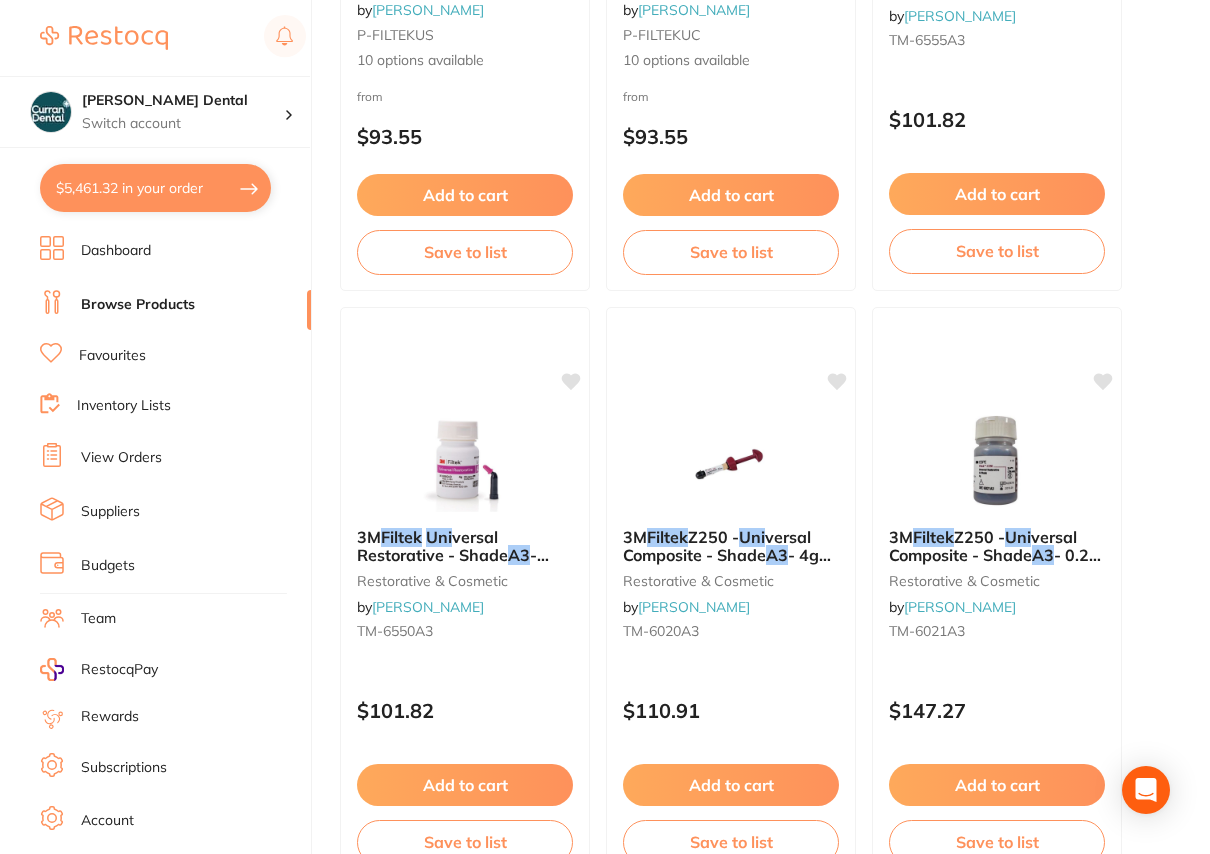 click at bounding box center [605, 427] 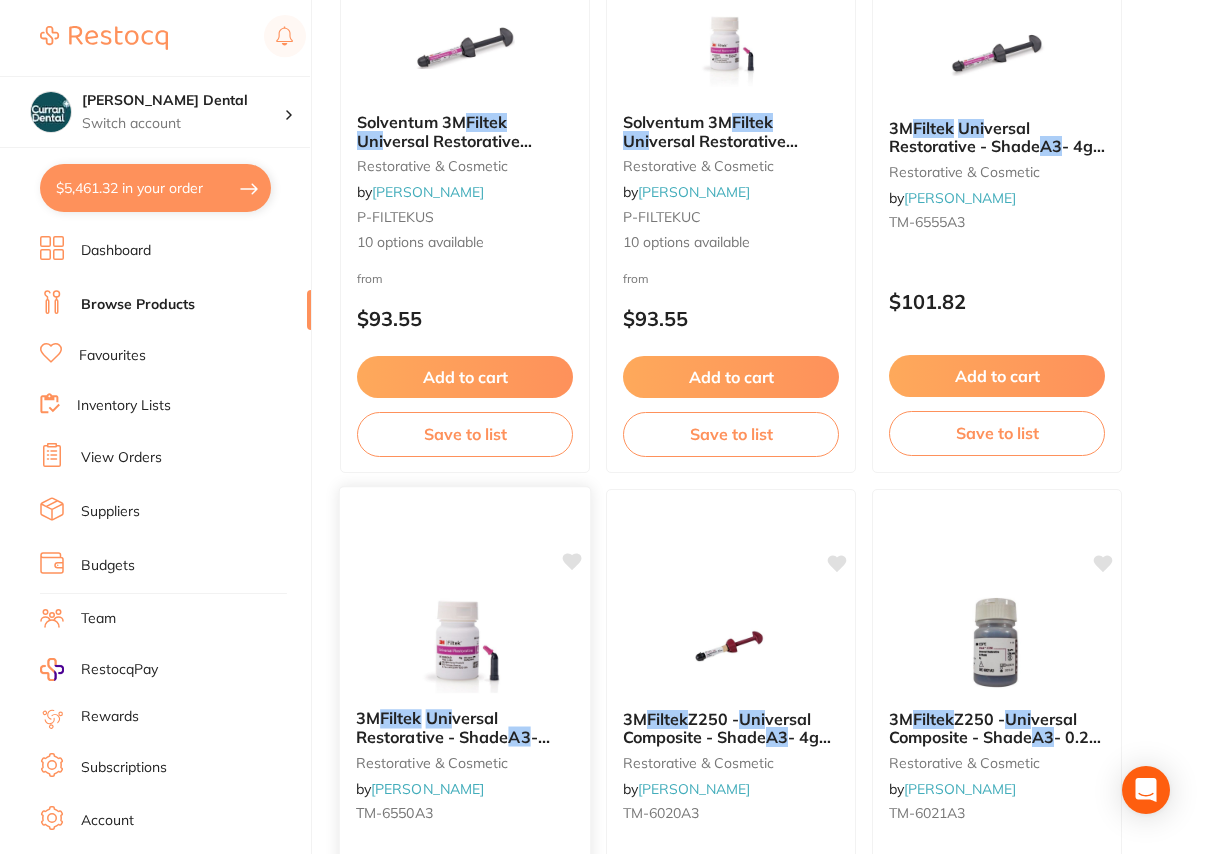 scroll, scrollTop: 818, scrollLeft: 0, axis: vertical 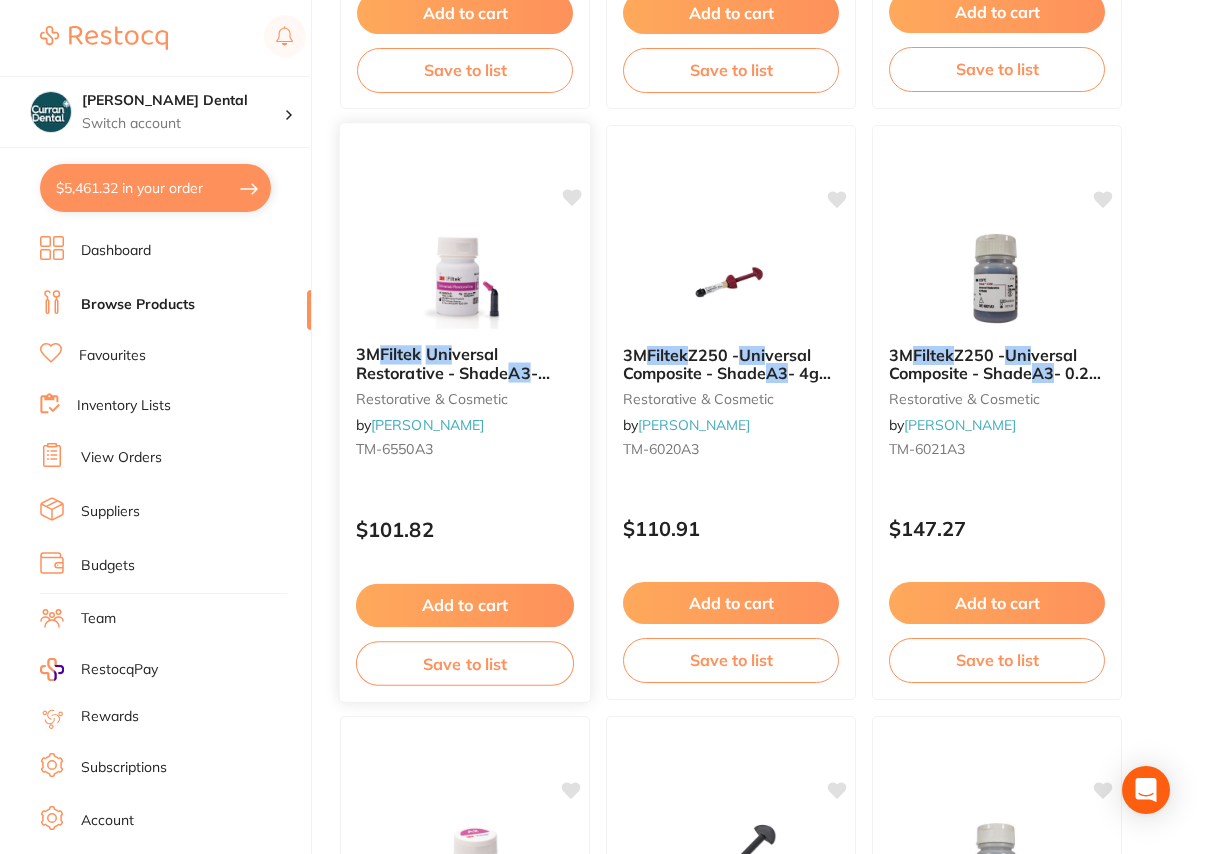 click on "Add to cart" at bounding box center [465, 605] 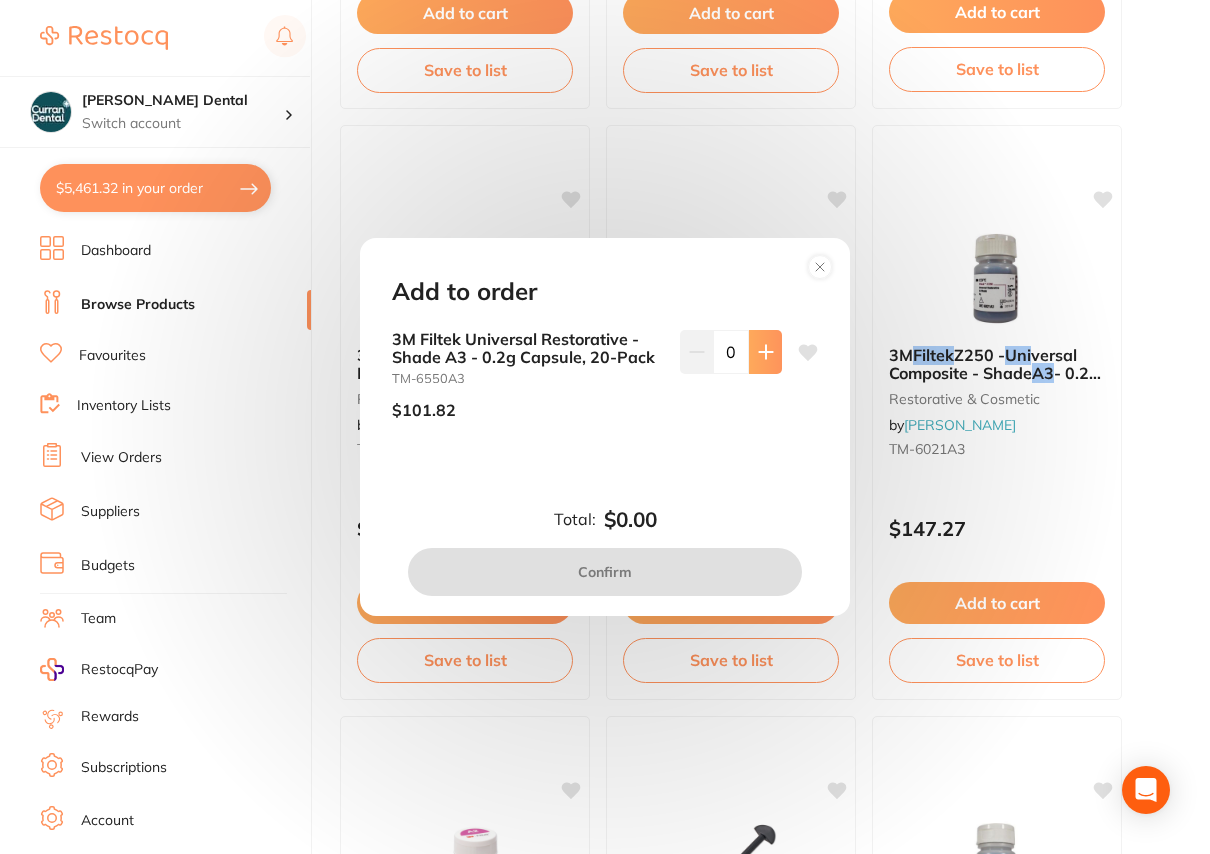 click at bounding box center (765, 352) 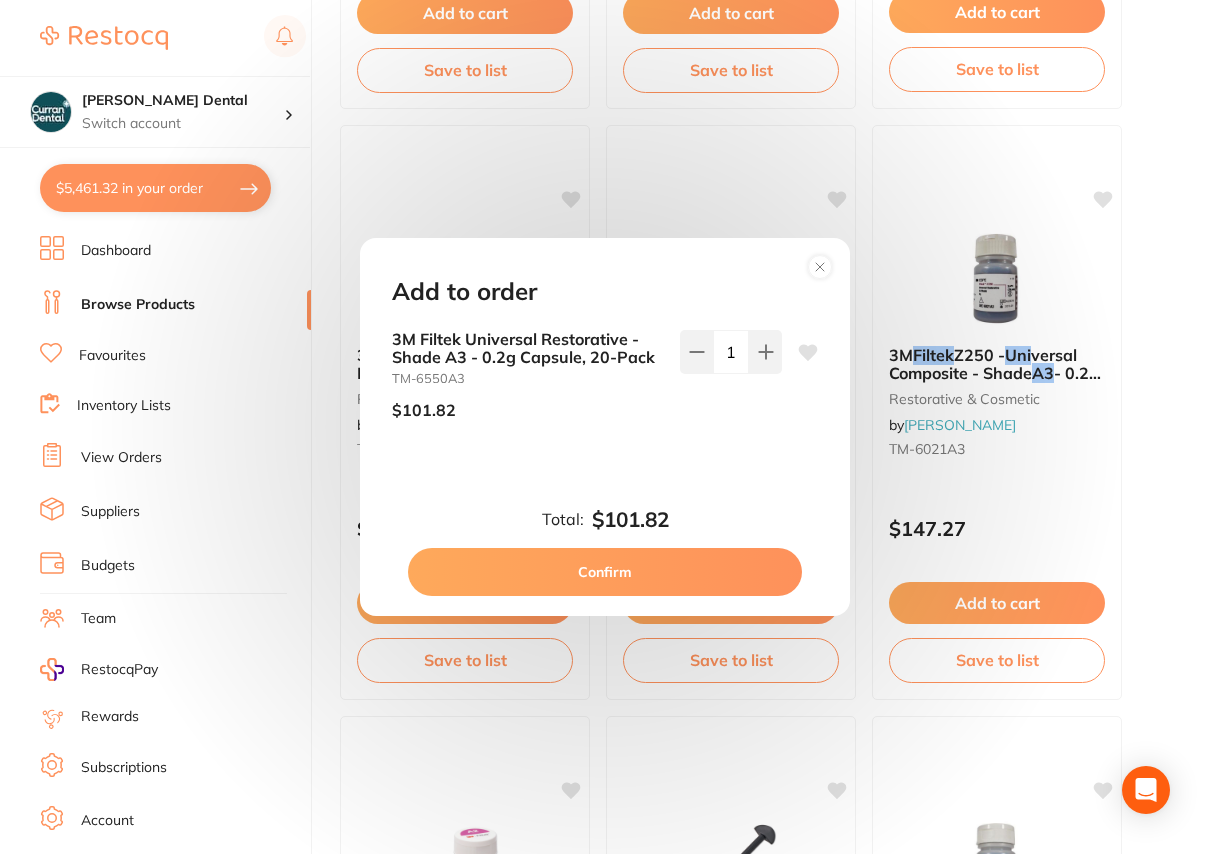 click on "Confirm" at bounding box center [605, 572] 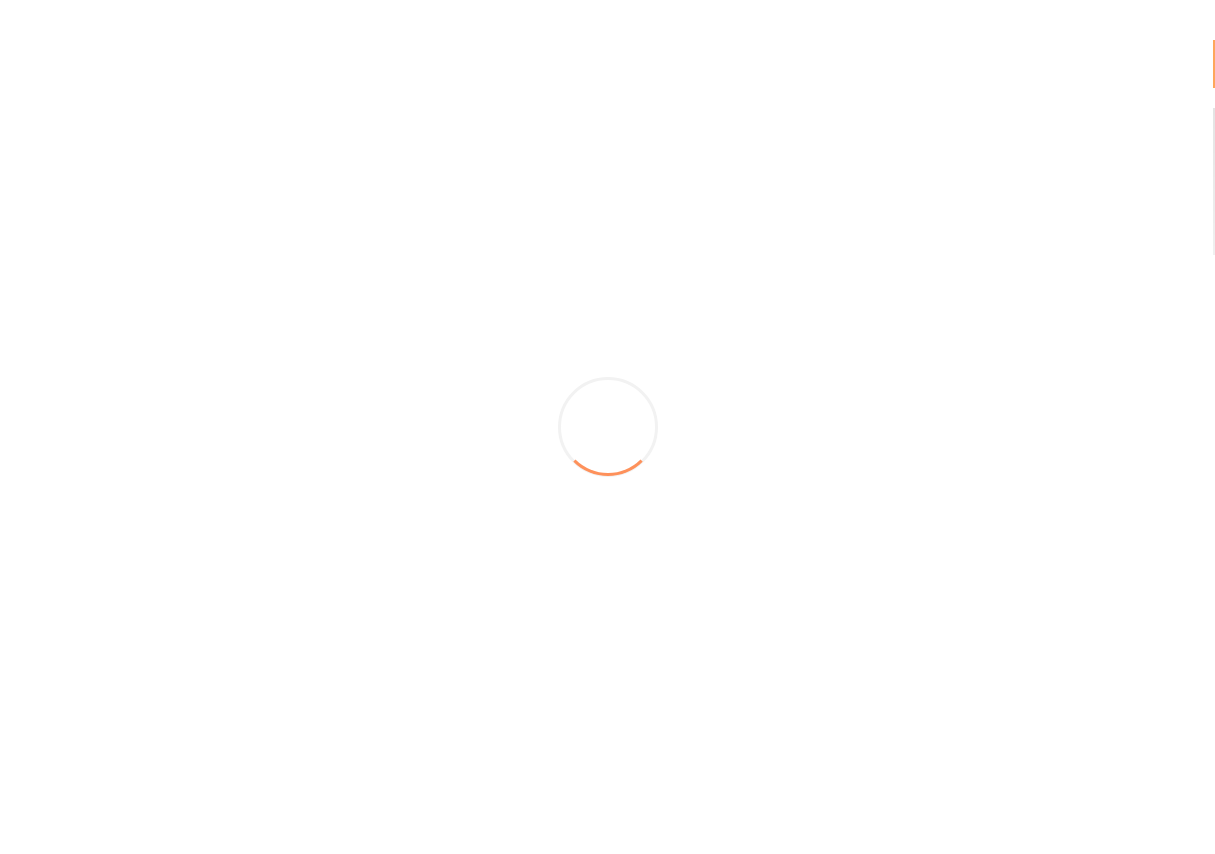 scroll, scrollTop: 0, scrollLeft: 0, axis: both 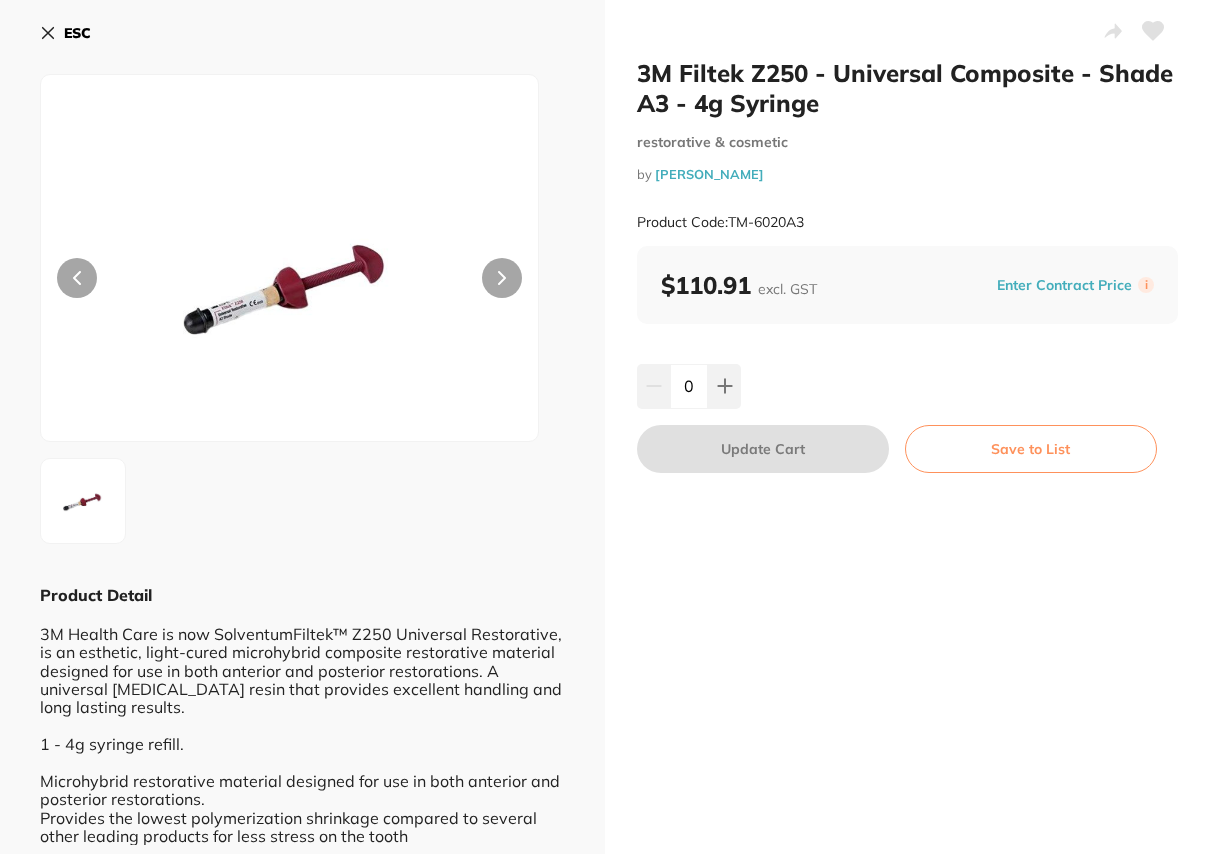 click 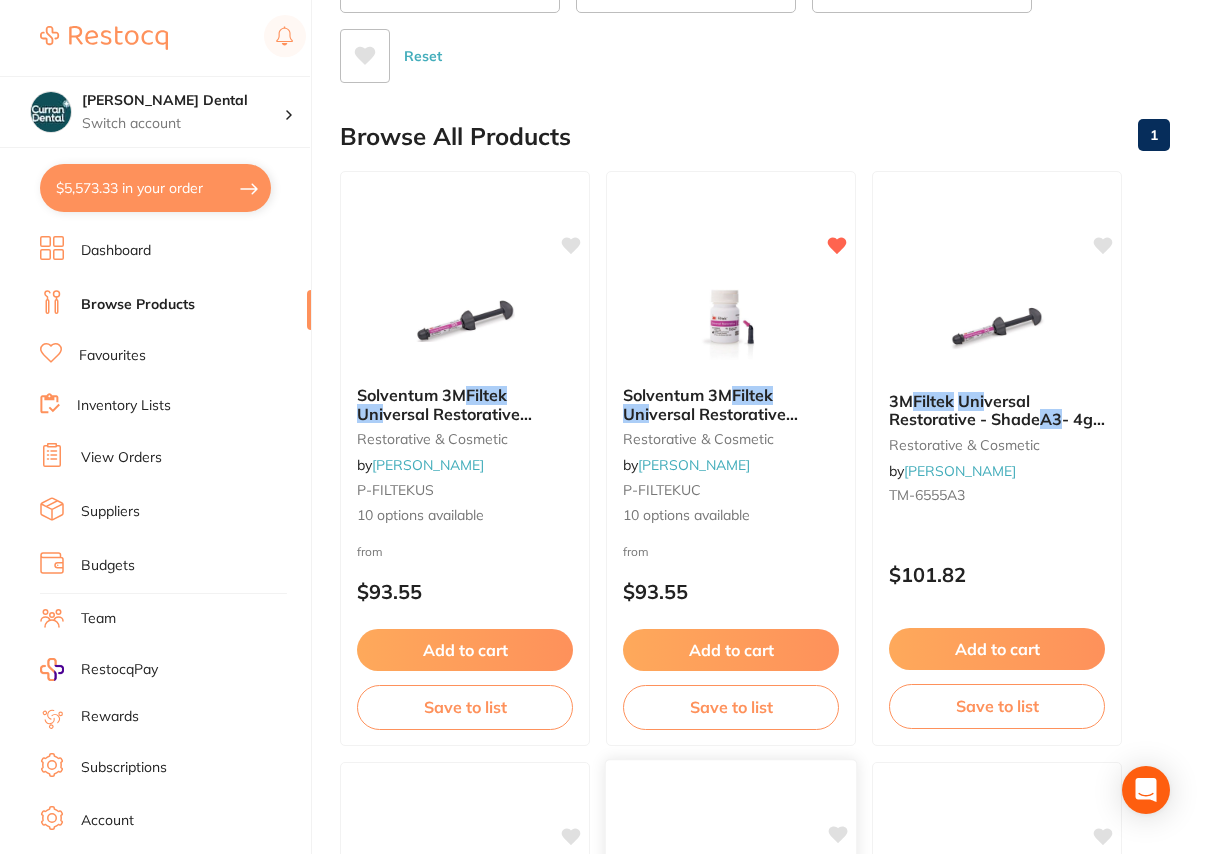 scroll, scrollTop: 0, scrollLeft: 0, axis: both 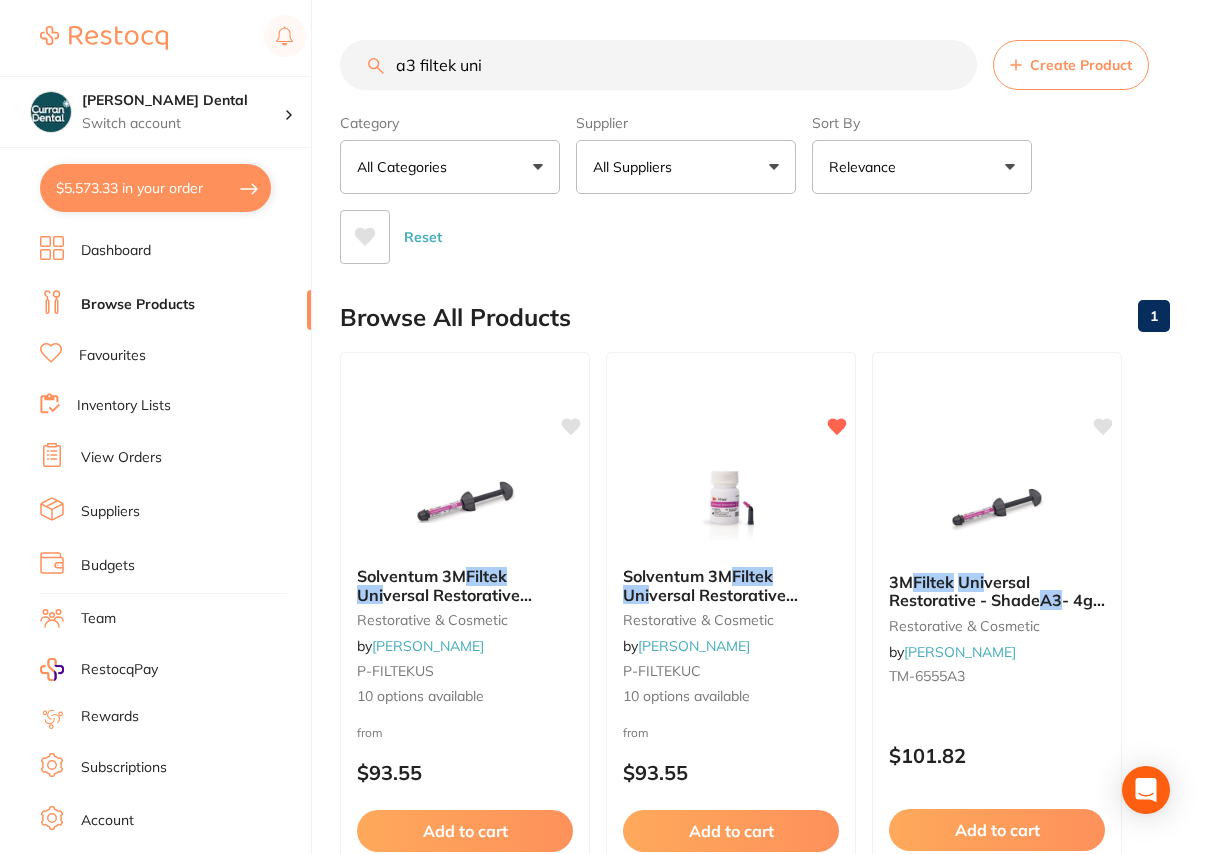 click on "a3 filtek uni" at bounding box center [658, 65] 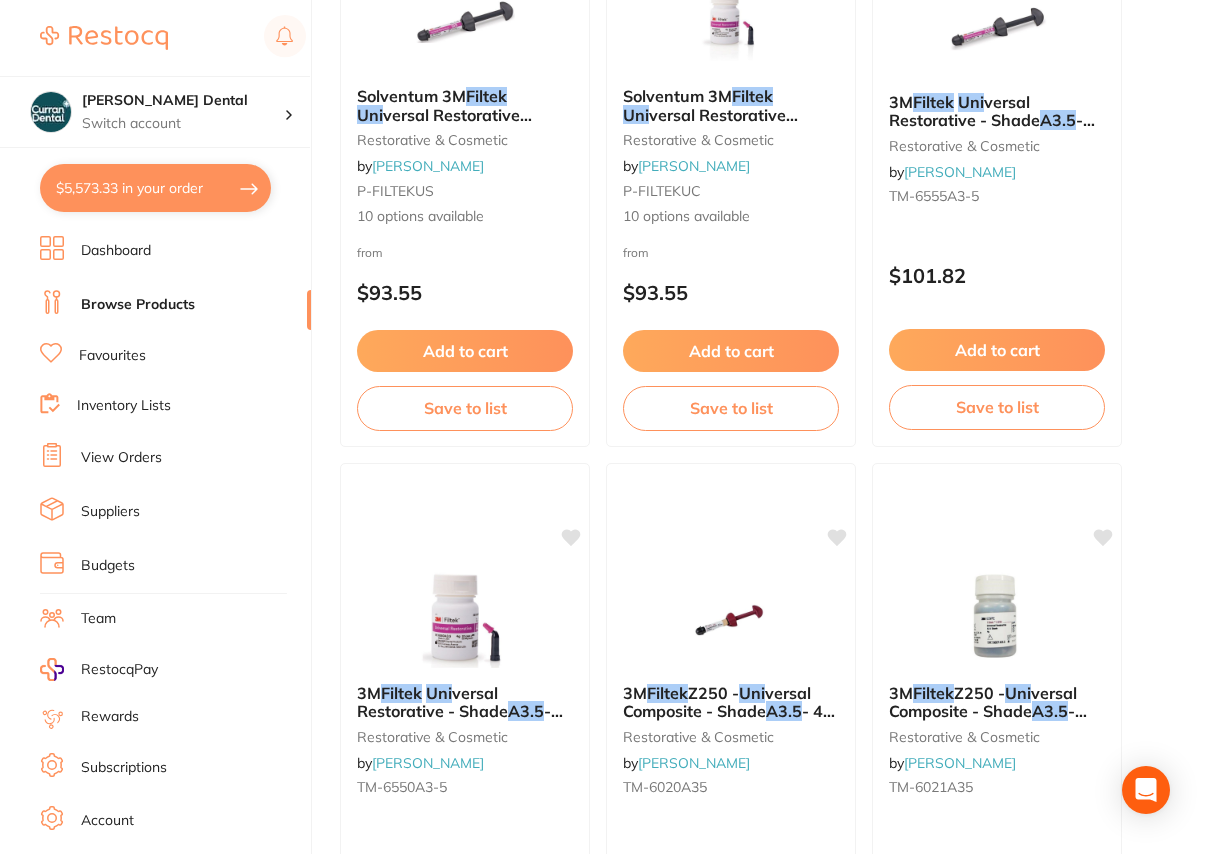 scroll, scrollTop: 727, scrollLeft: 0, axis: vertical 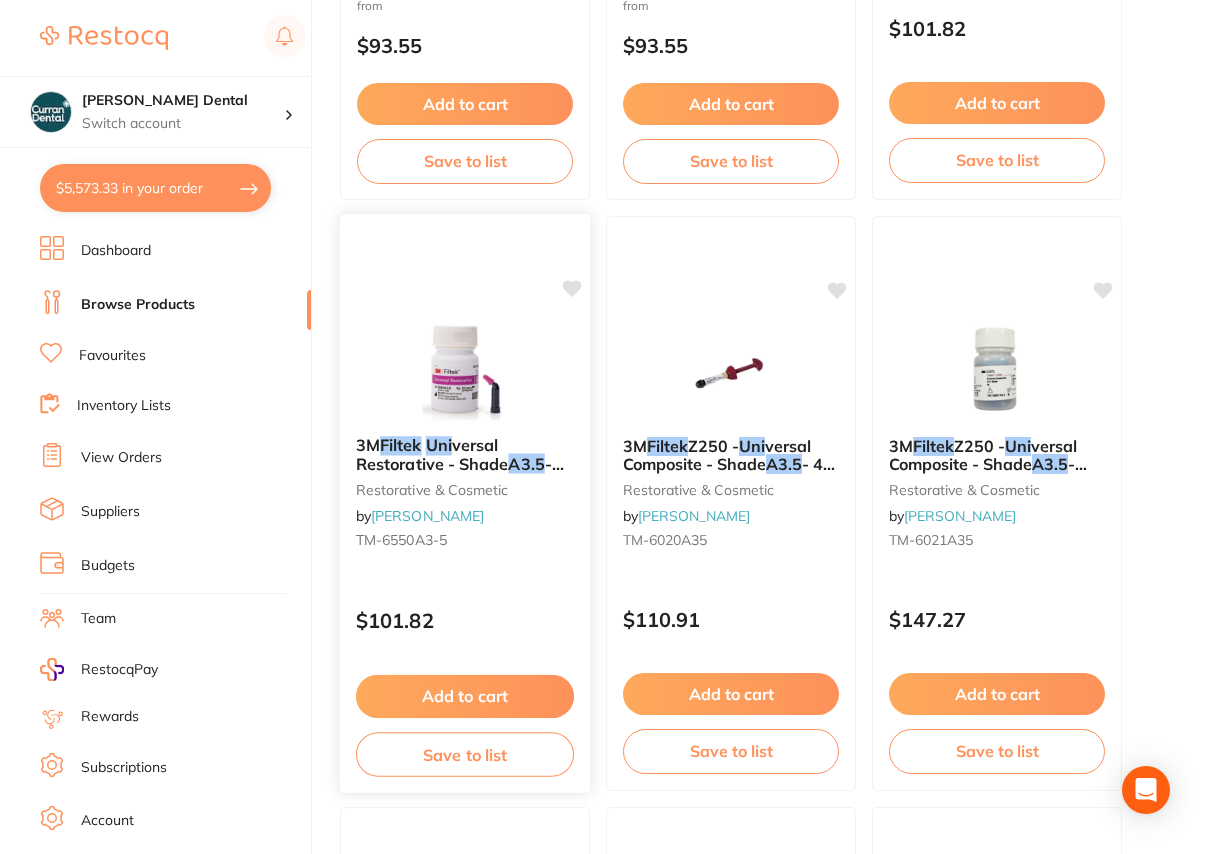 type on "a3.5 filtek uni" 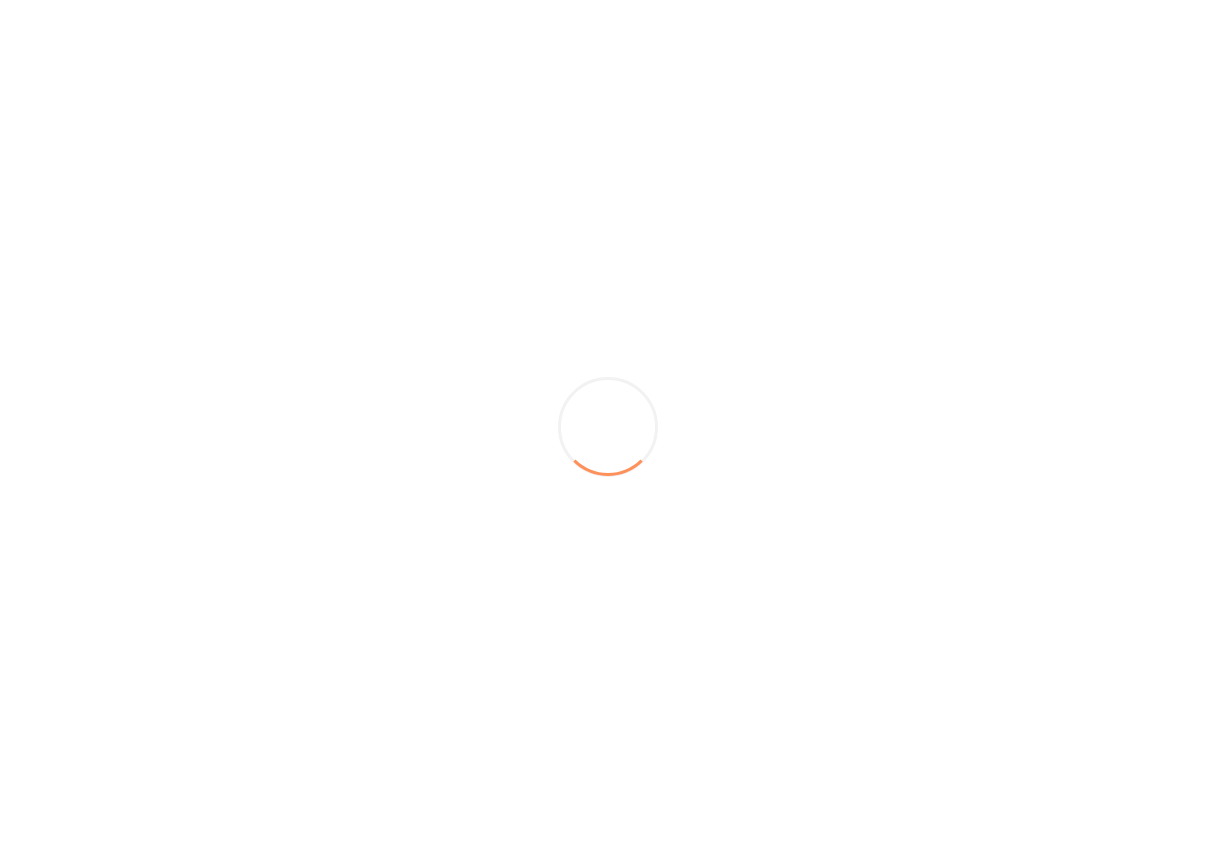 scroll, scrollTop: 0, scrollLeft: 0, axis: both 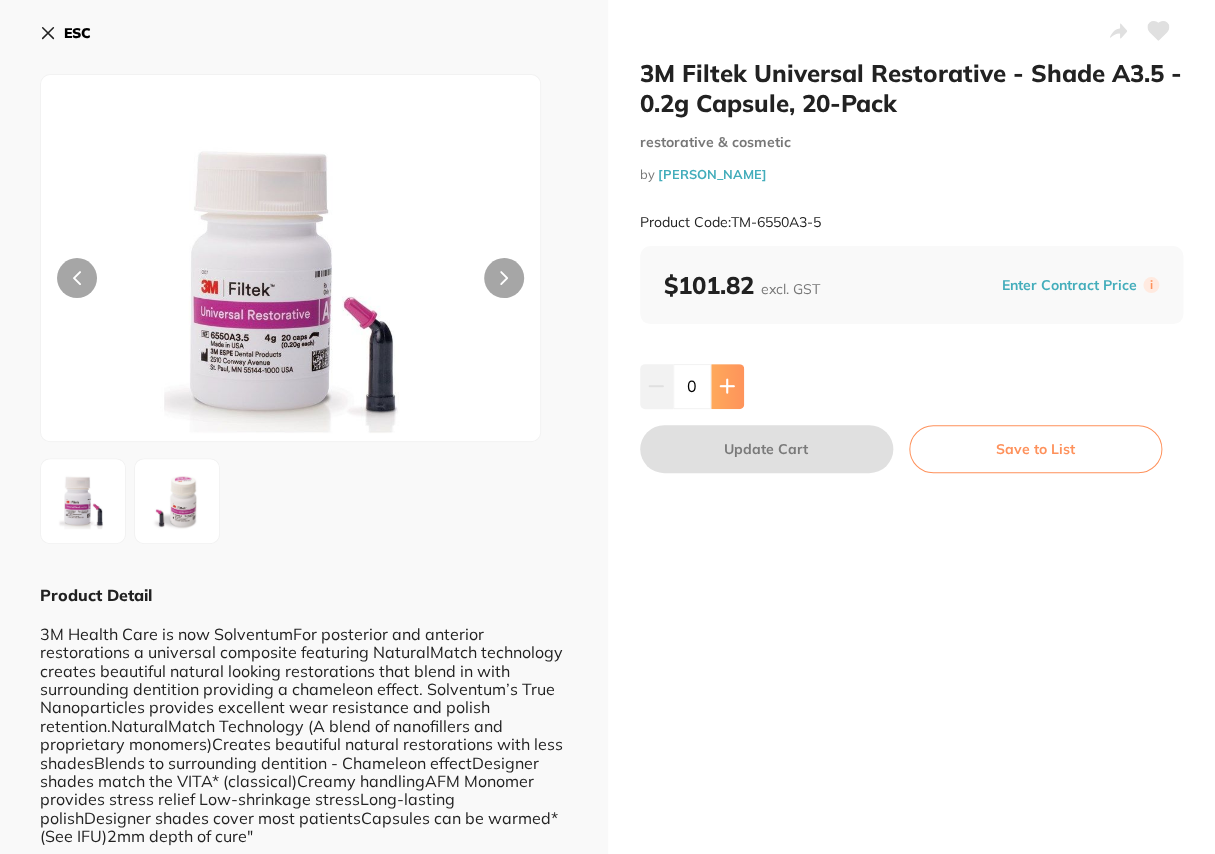 click at bounding box center (727, 386) 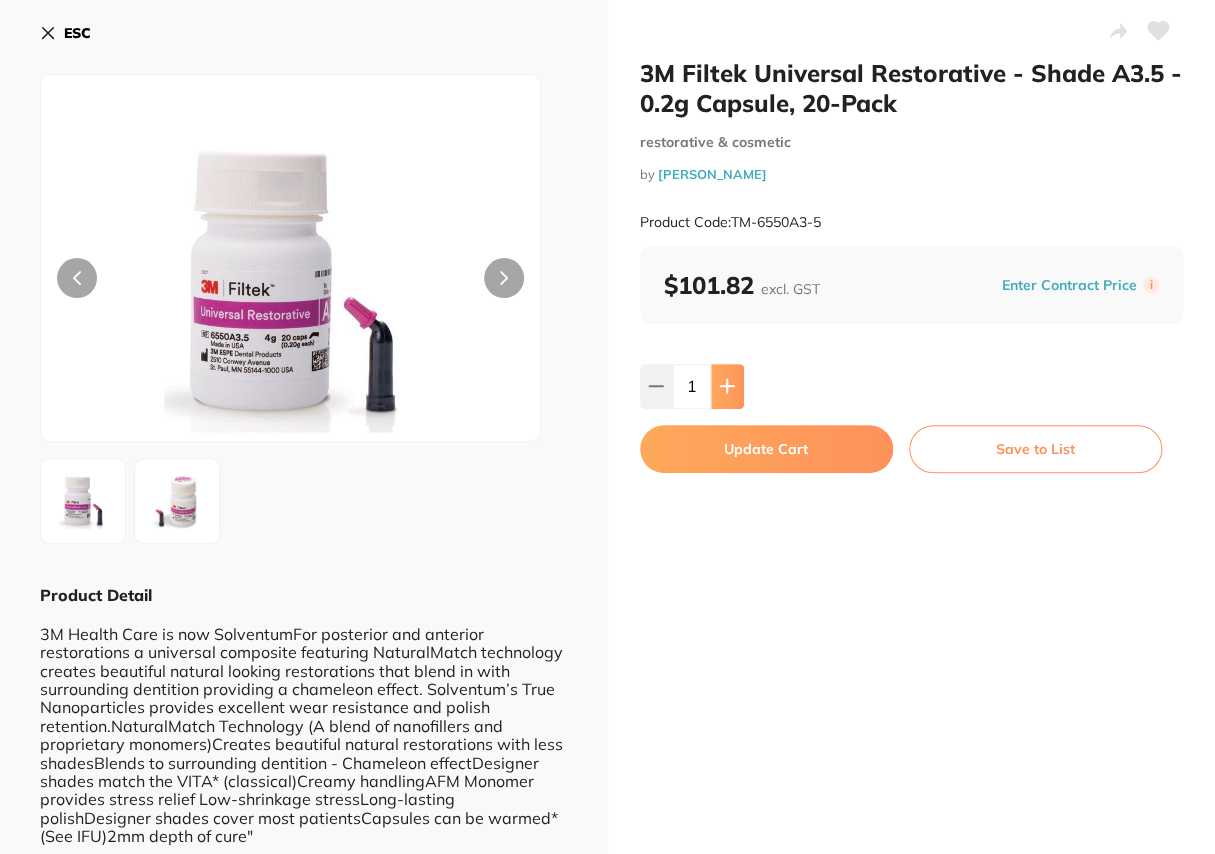 click at bounding box center [727, 386] 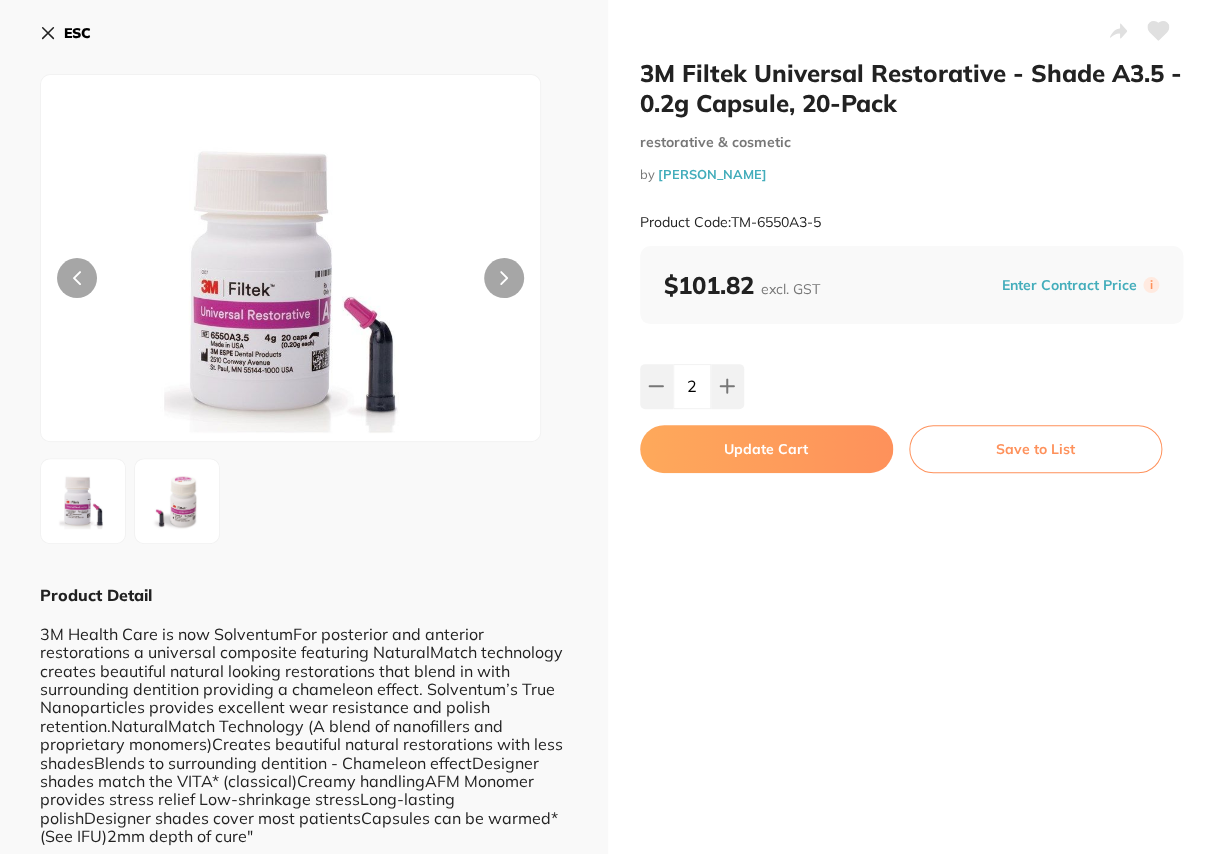 click on "Update Cart" at bounding box center (766, 449) 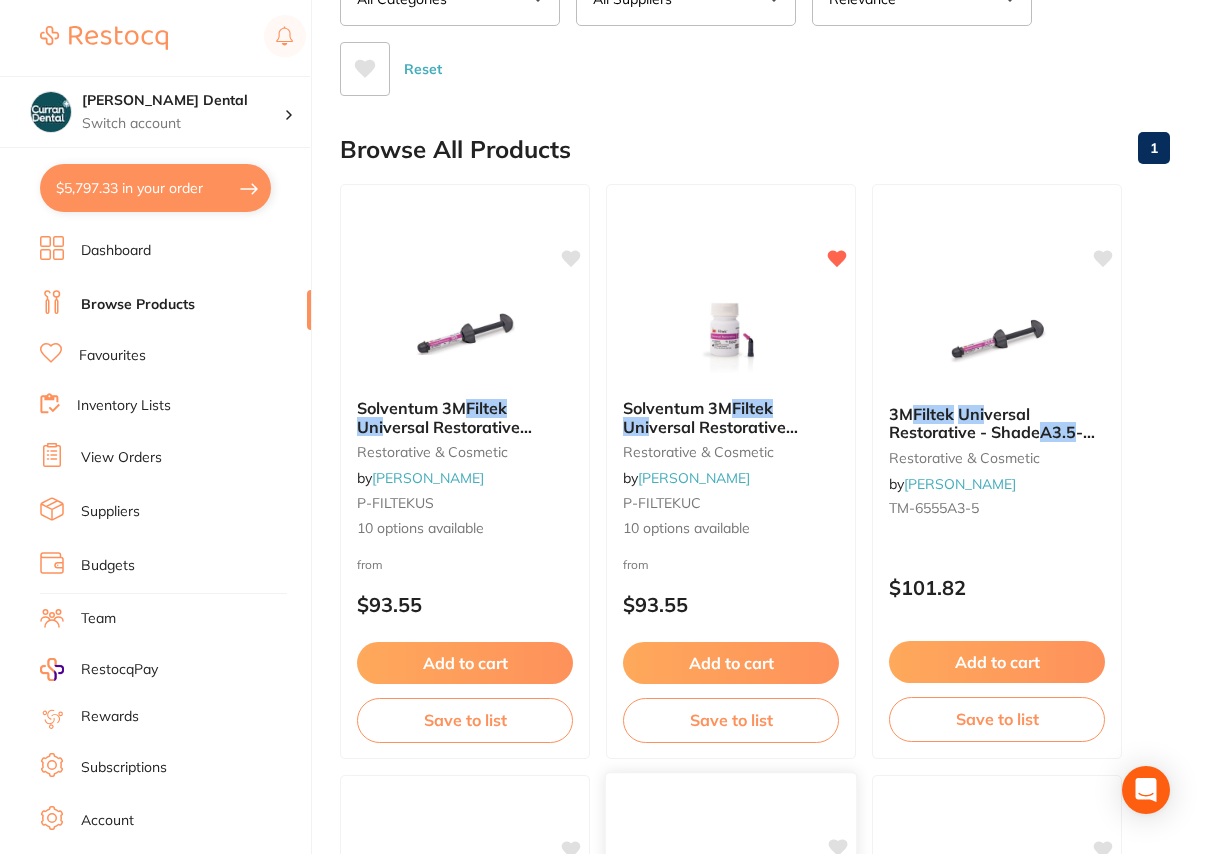 scroll, scrollTop: 0, scrollLeft: 0, axis: both 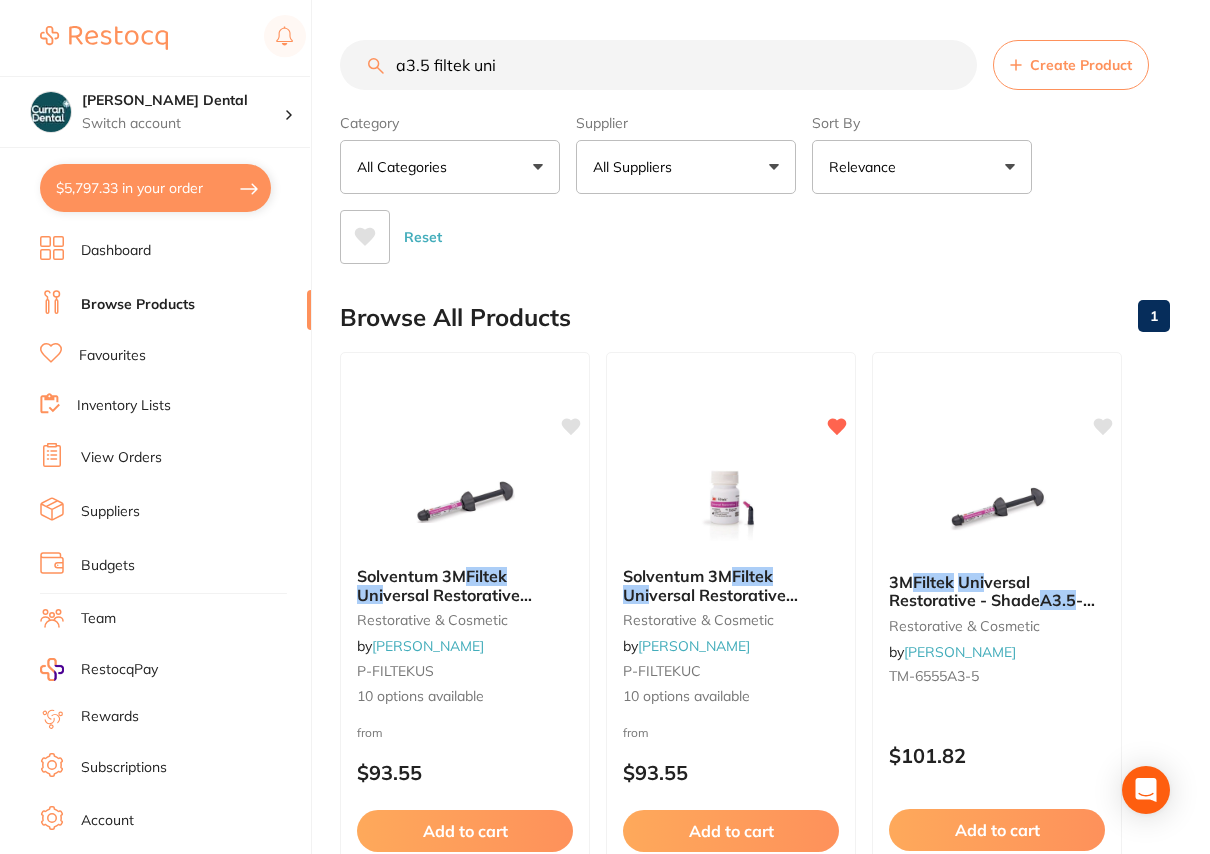 drag, startPoint x: 530, startPoint y: 66, endPoint x: 285, endPoint y: 72, distance: 245.07346 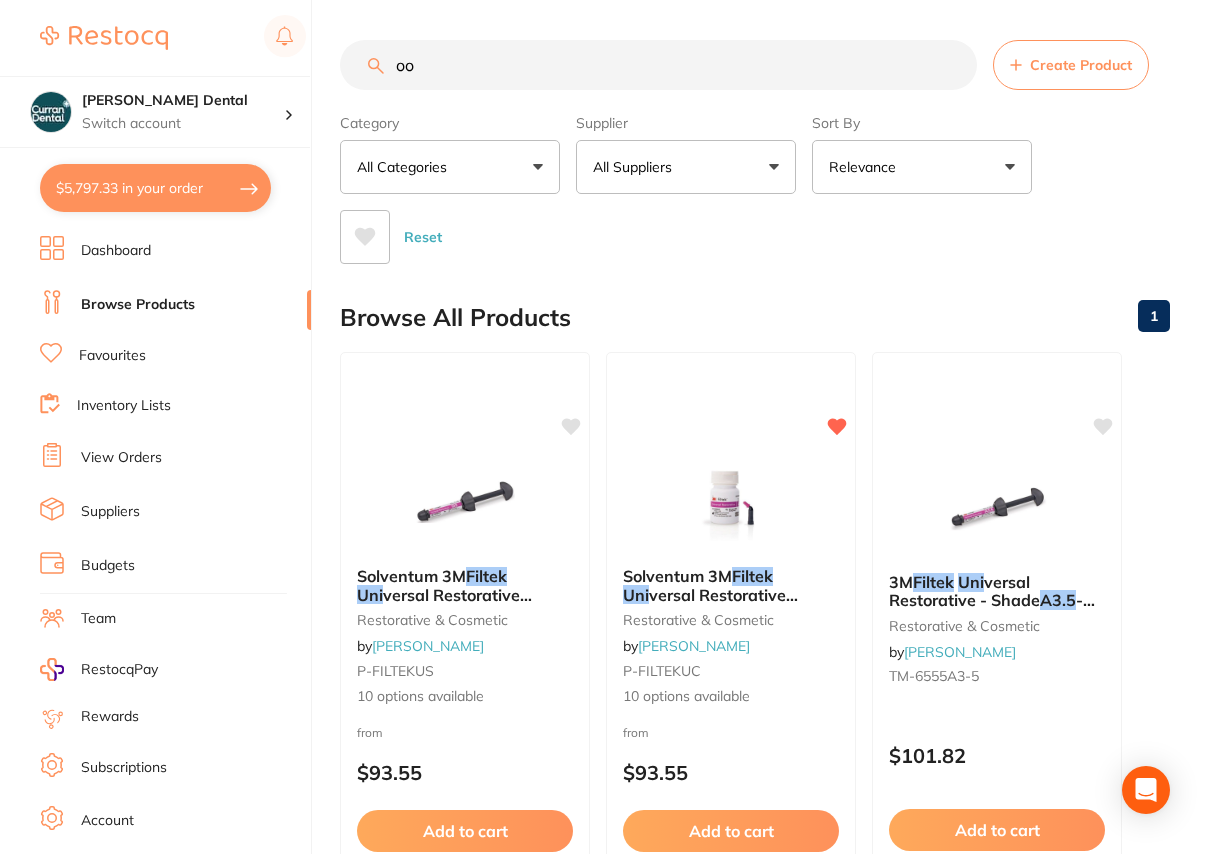 click on "oo" at bounding box center (658, 65) 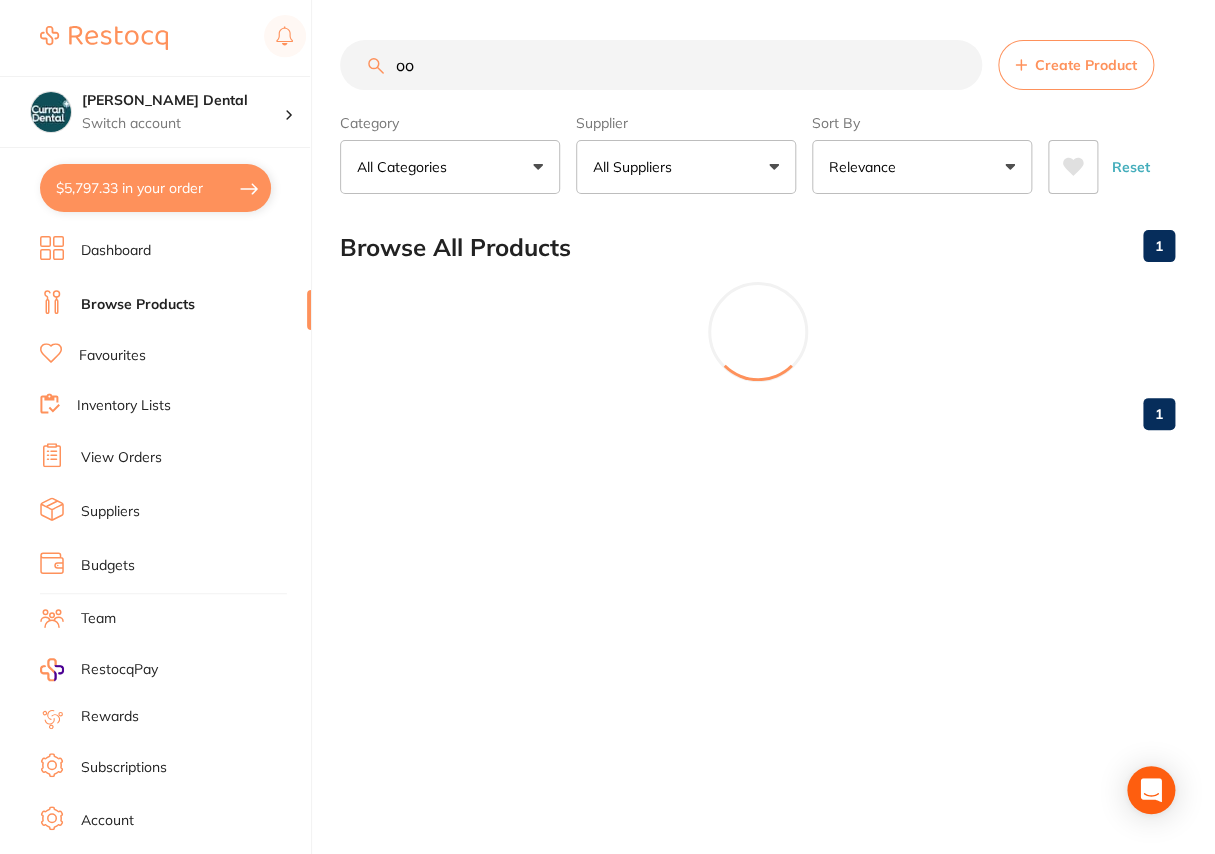 click on "oo" at bounding box center [661, 65] 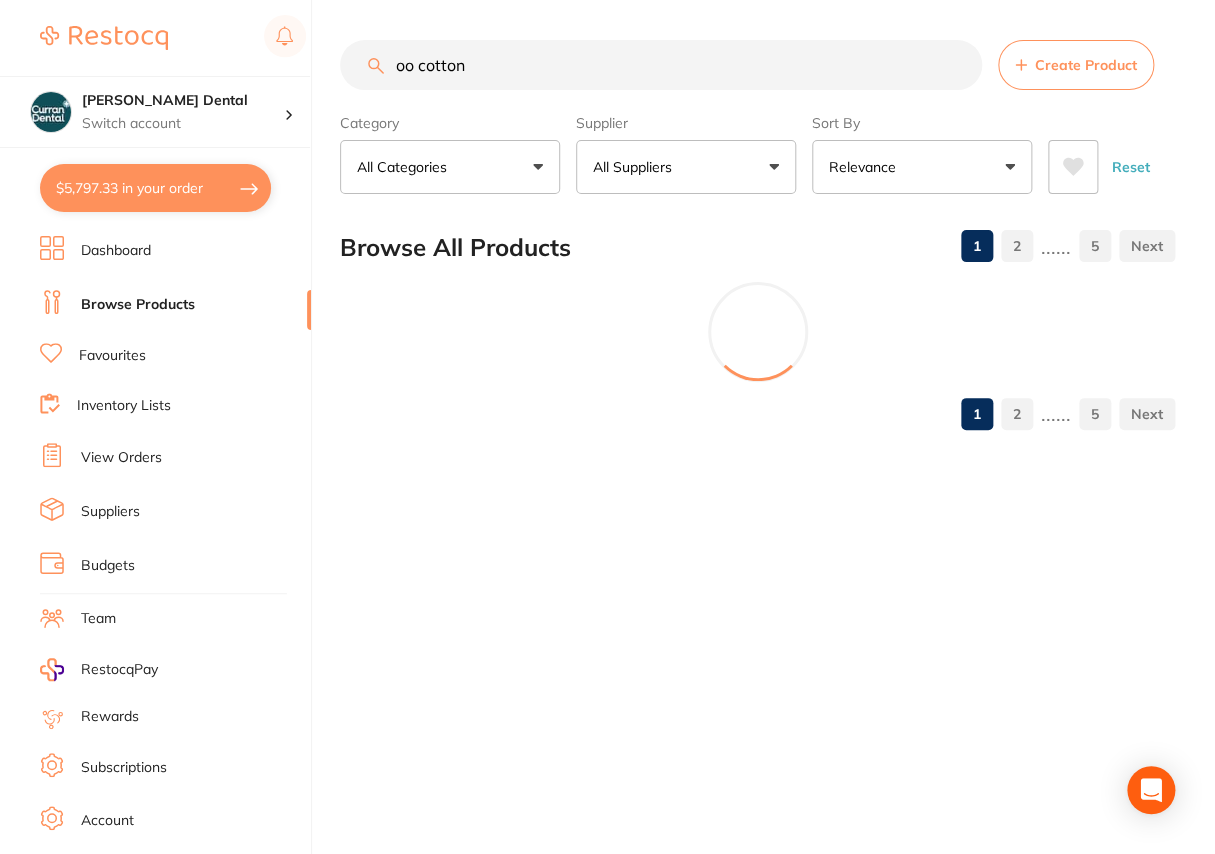click on "oo cotton" at bounding box center (661, 65) 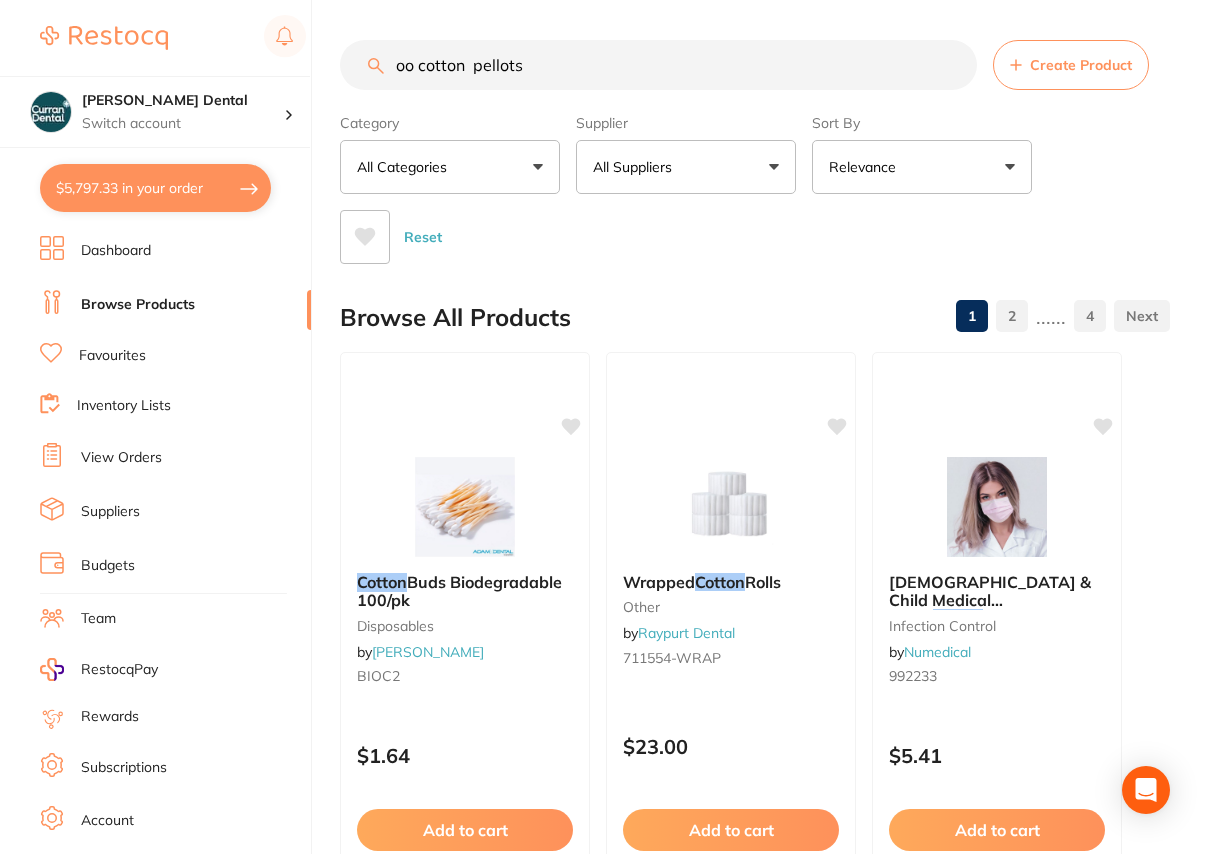 type on "oo cotton  pellots" 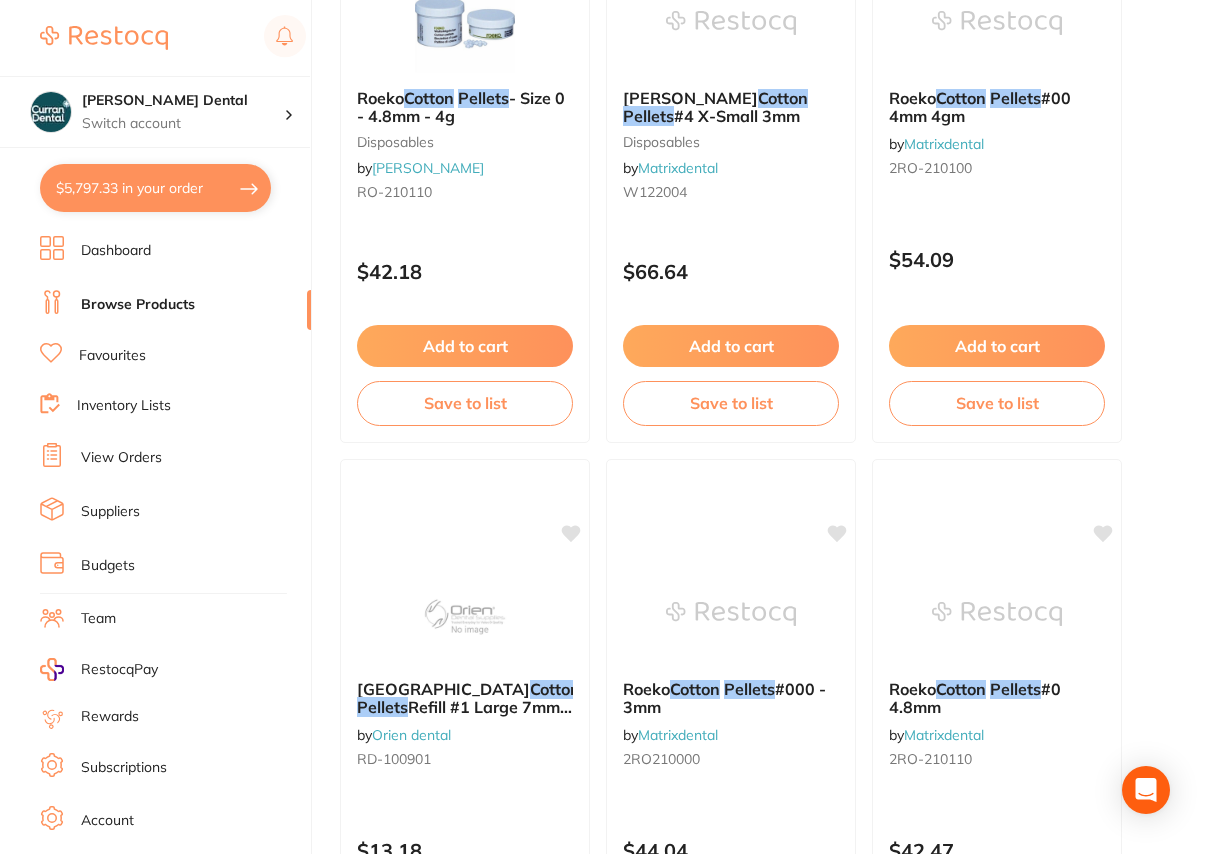 scroll, scrollTop: 3636, scrollLeft: 0, axis: vertical 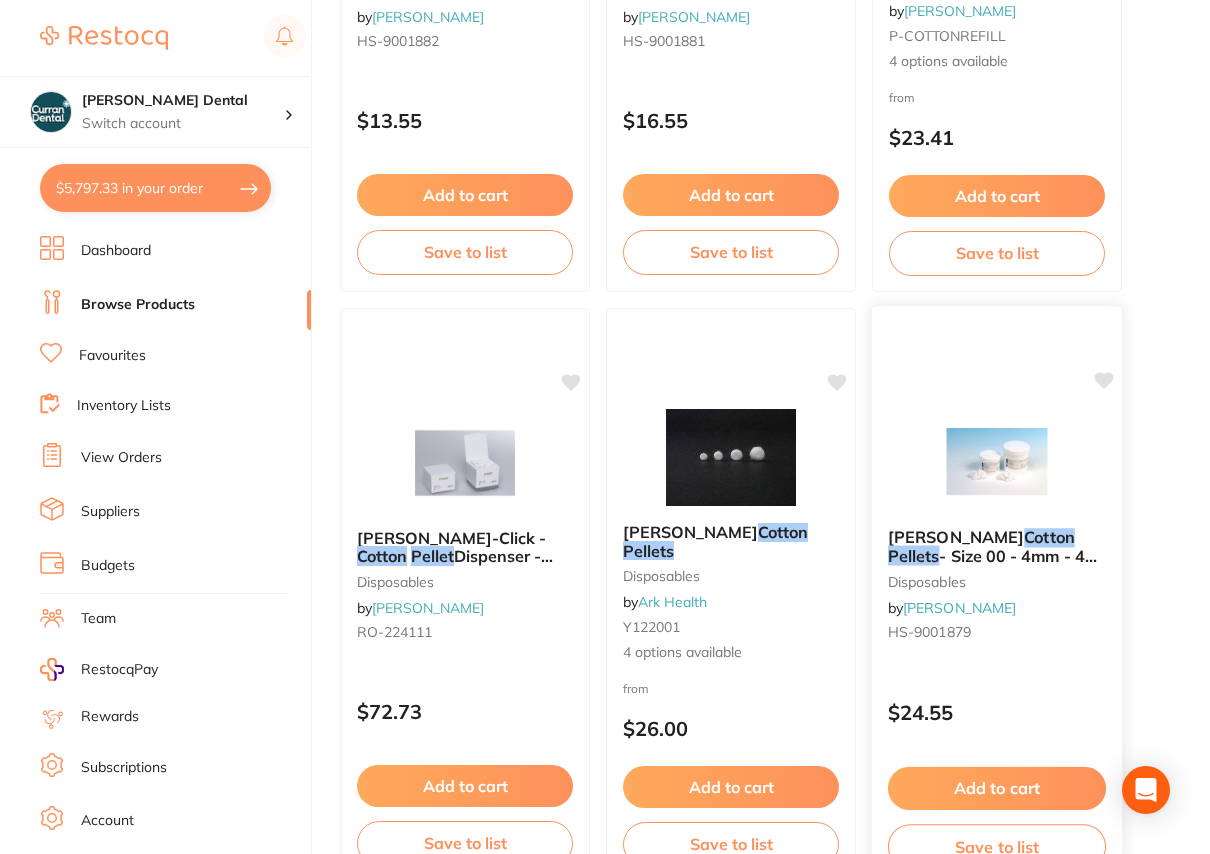 click on "Cotton" at bounding box center (1049, 537) 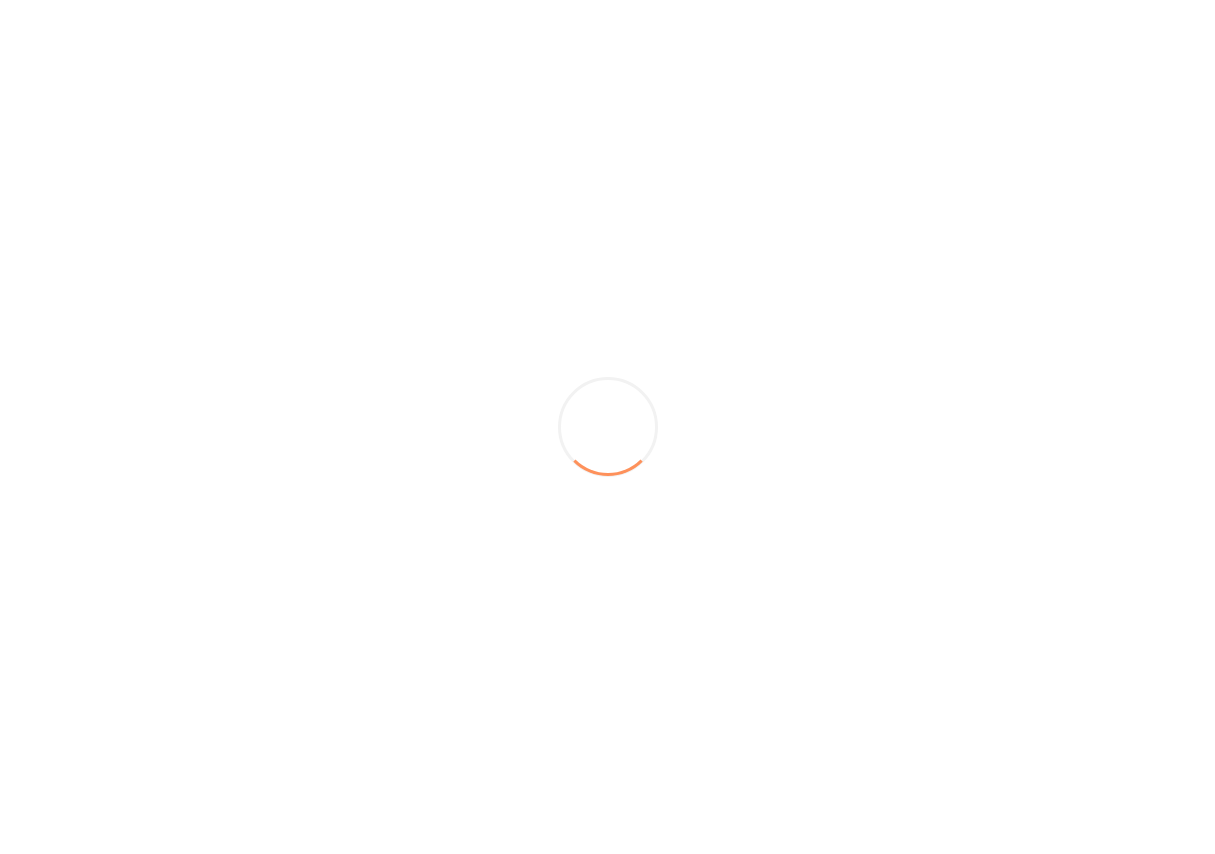 scroll, scrollTop: 0, scrollLeft: 0, axis: both 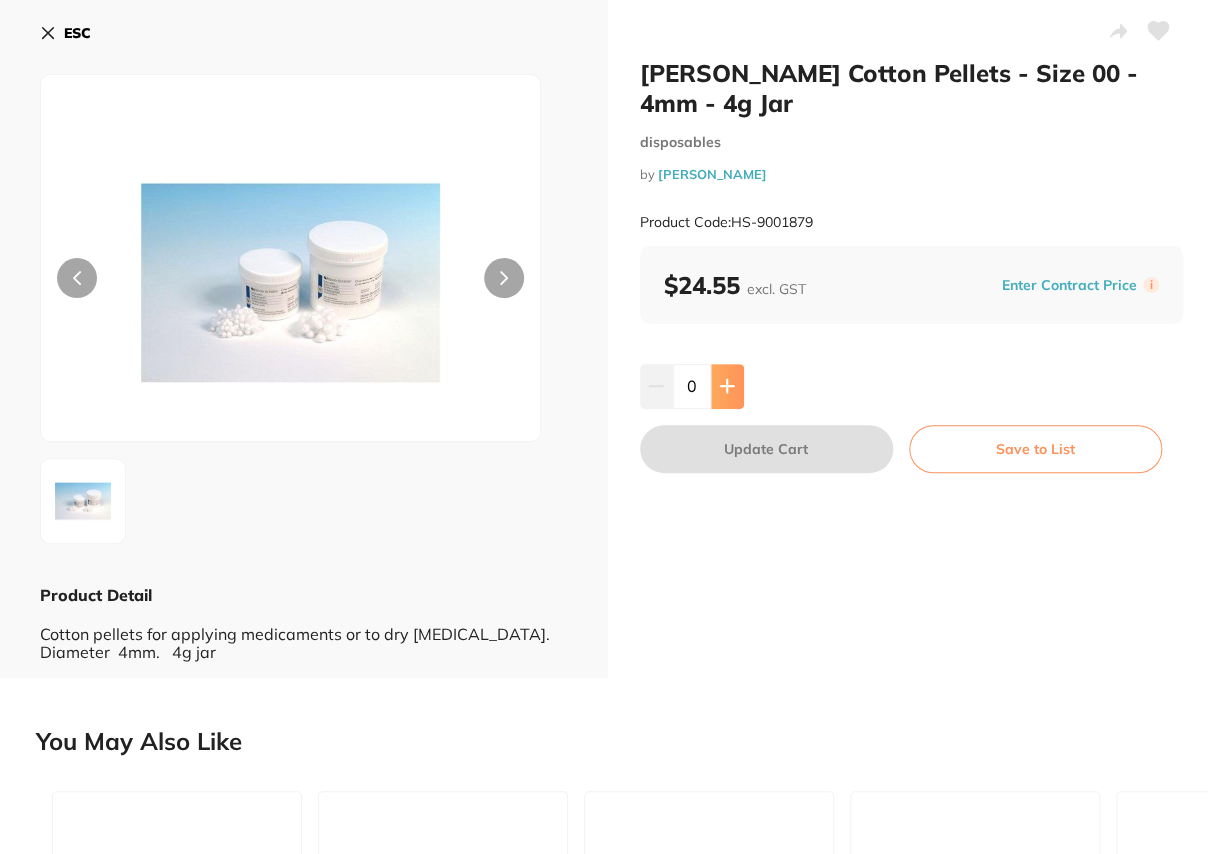 click 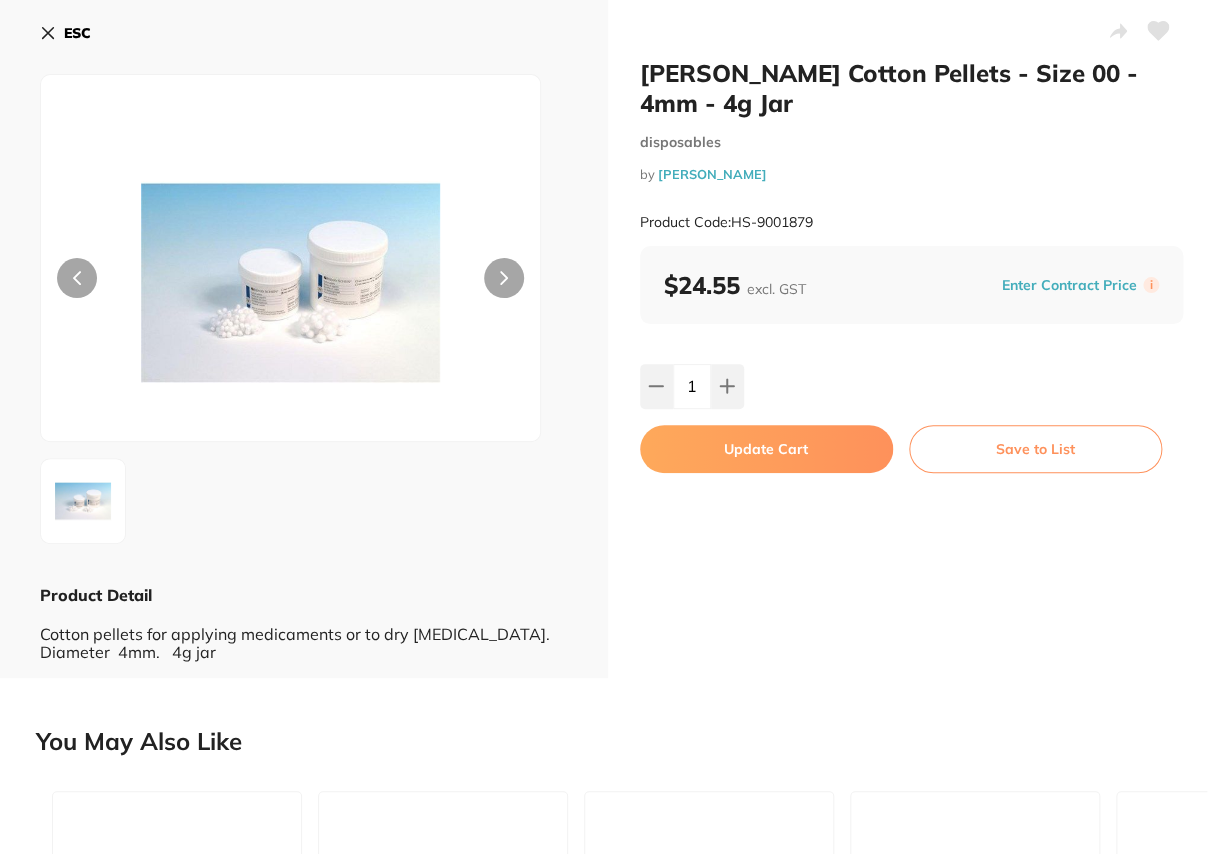 click on "Update Cart" at bounding box center [766, 449] 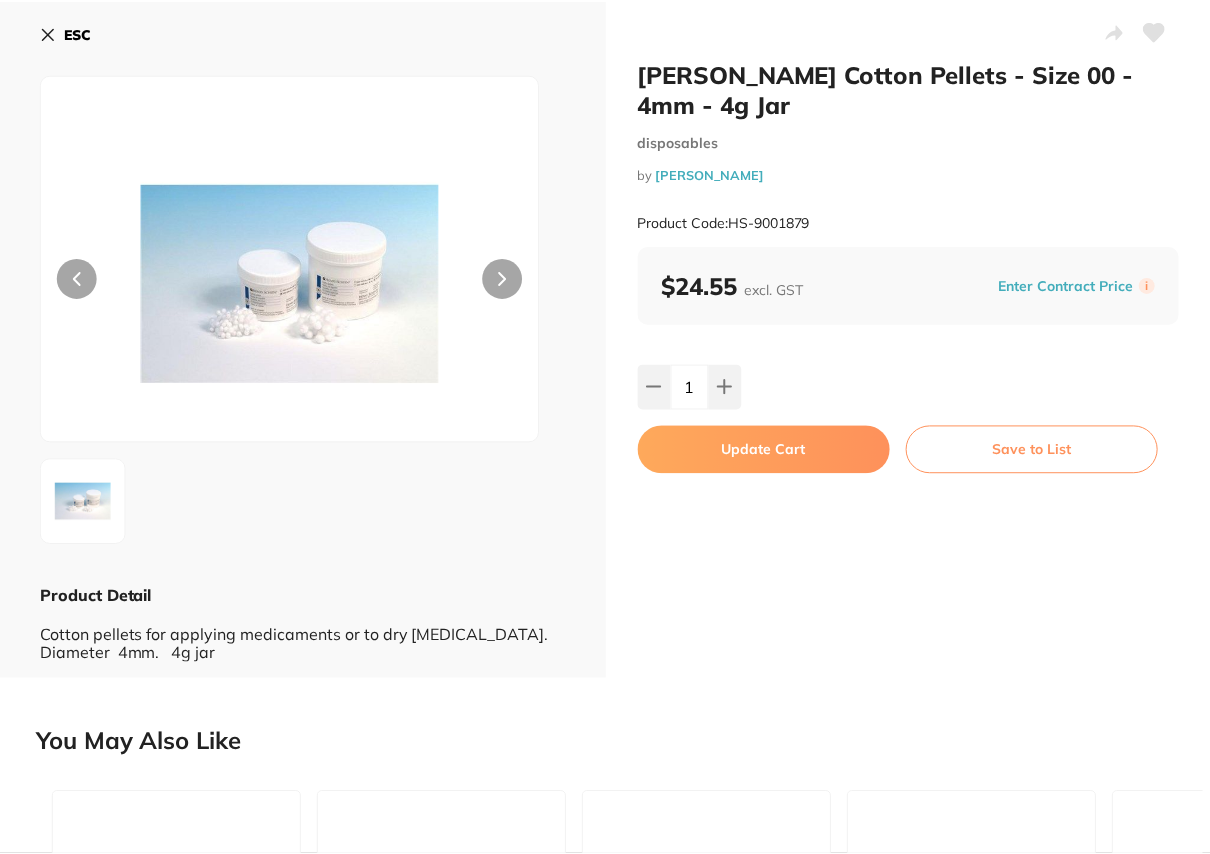 scroll, scrollTop: 5363, scrollLeft: 0, axis: vertical 